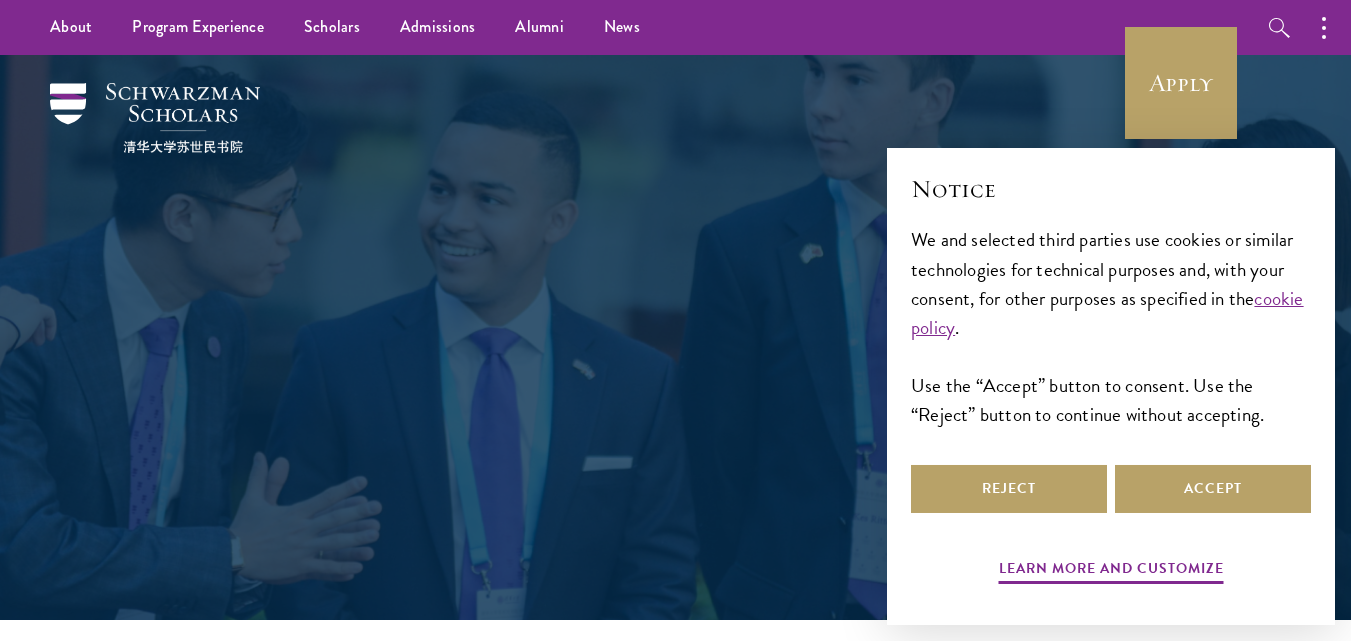 scroll, scrollTop: 0, scrollLeft: 0, axis: both 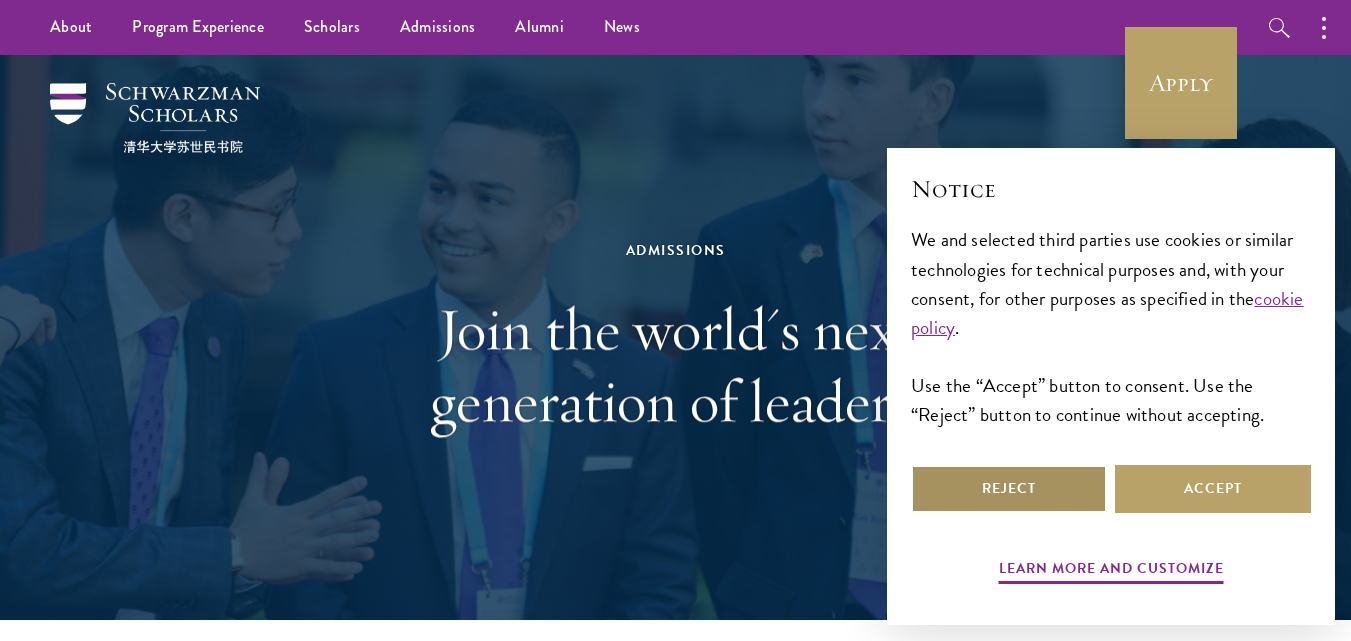 click on "Reject" at bounding box center (1009, 489) 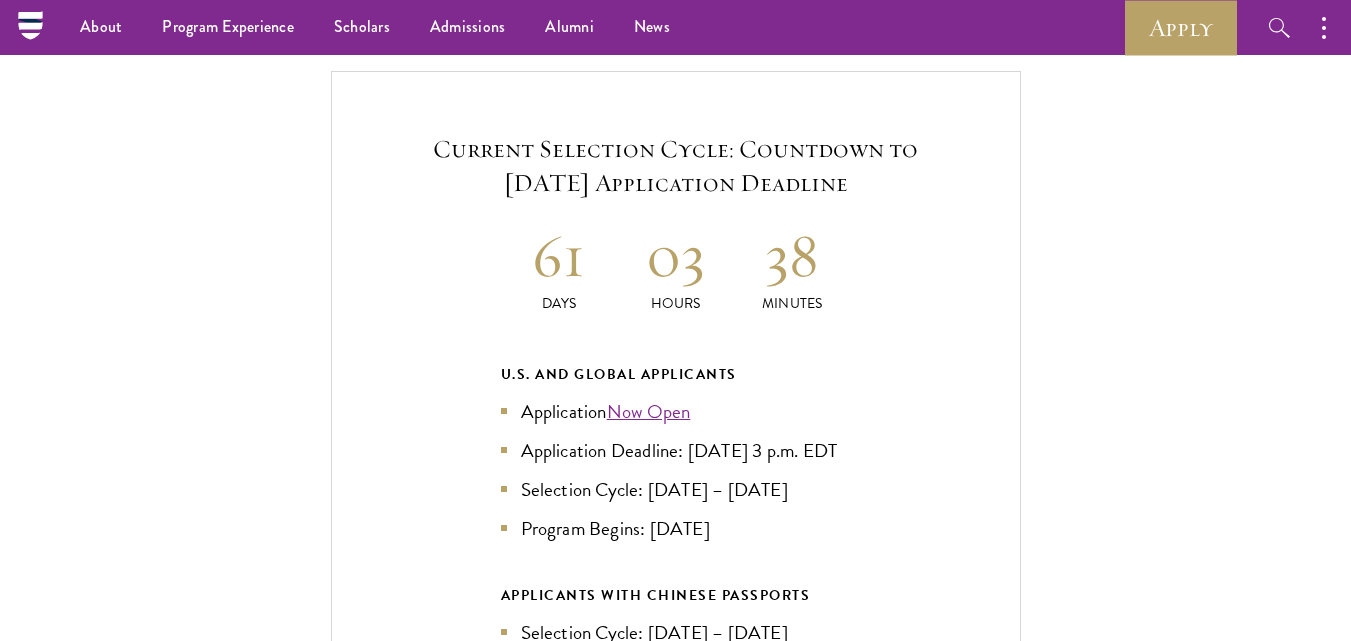 scroll, scrollTop: 4118, scrollLeft: 0, axis: vertical 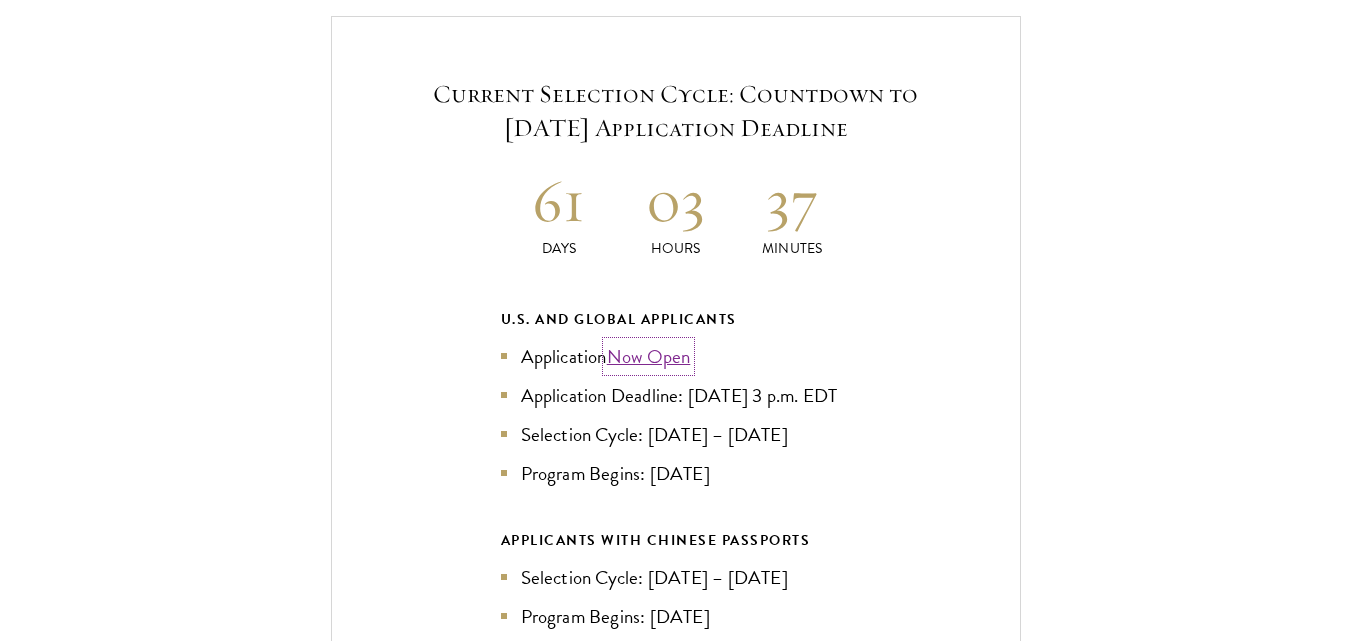 click on "Now Open" at bounding box center (649, 356) 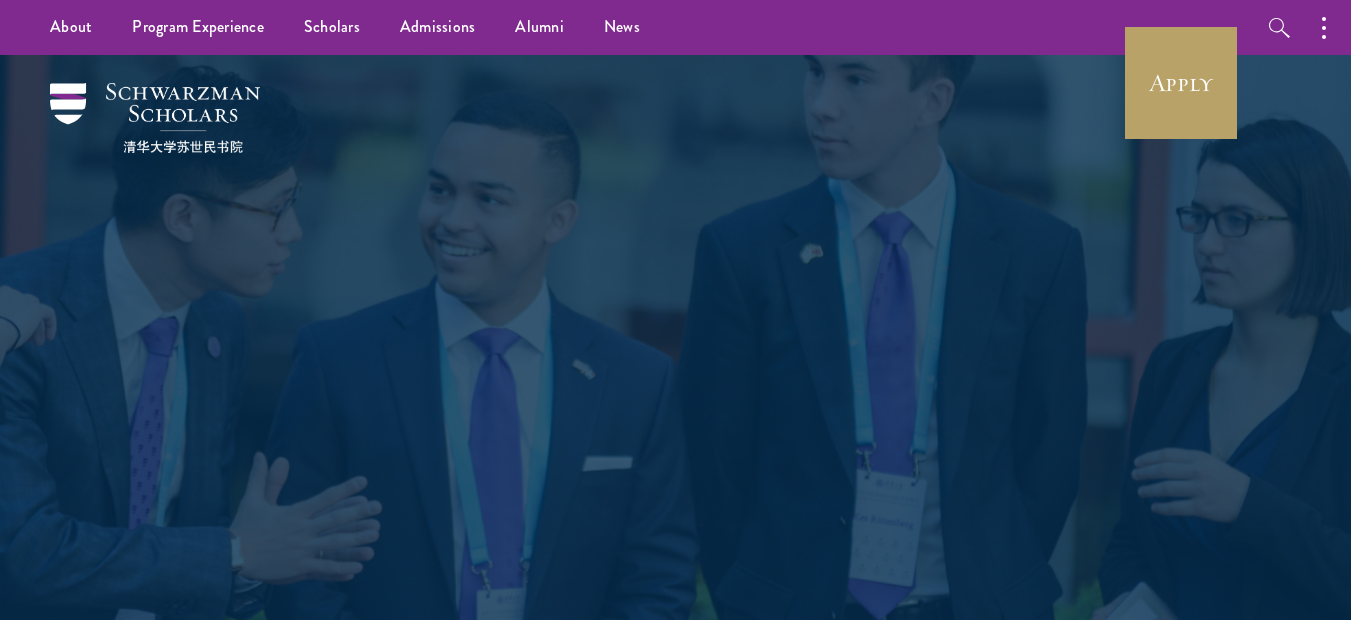 scroll, scrollTop: 0, scrollLeft: 0, axis: both 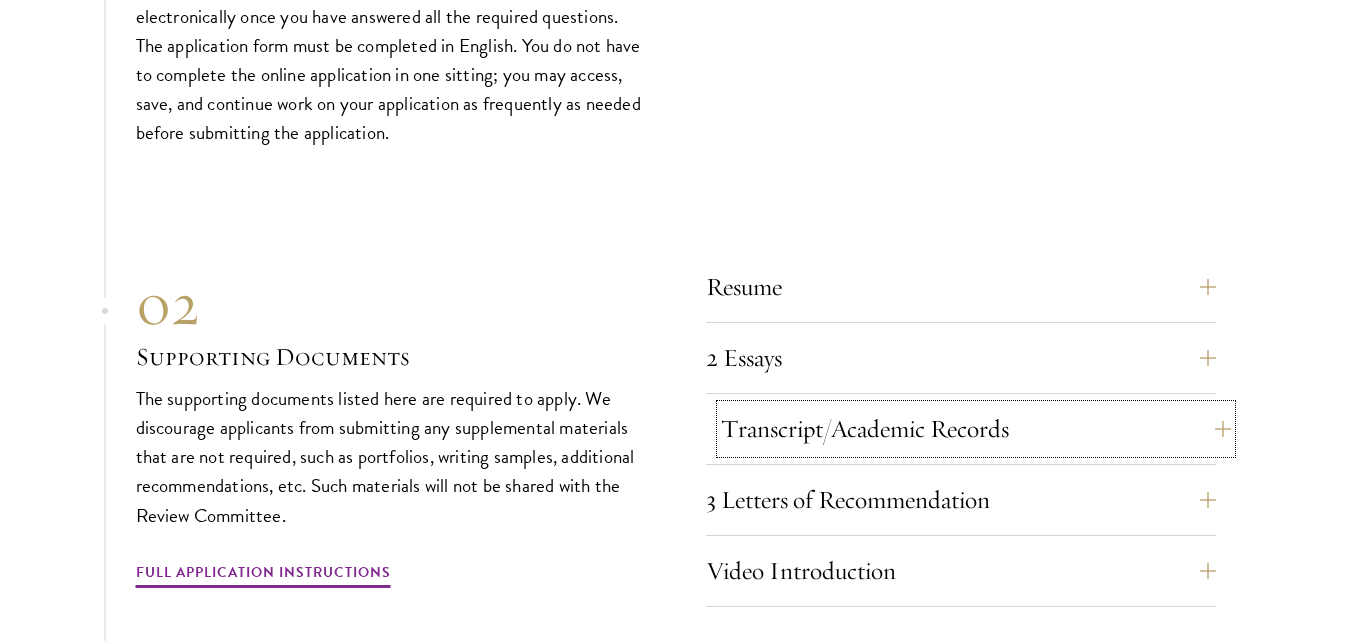 click on "Transcript/Academic Records" at bounding box center [976, 429] 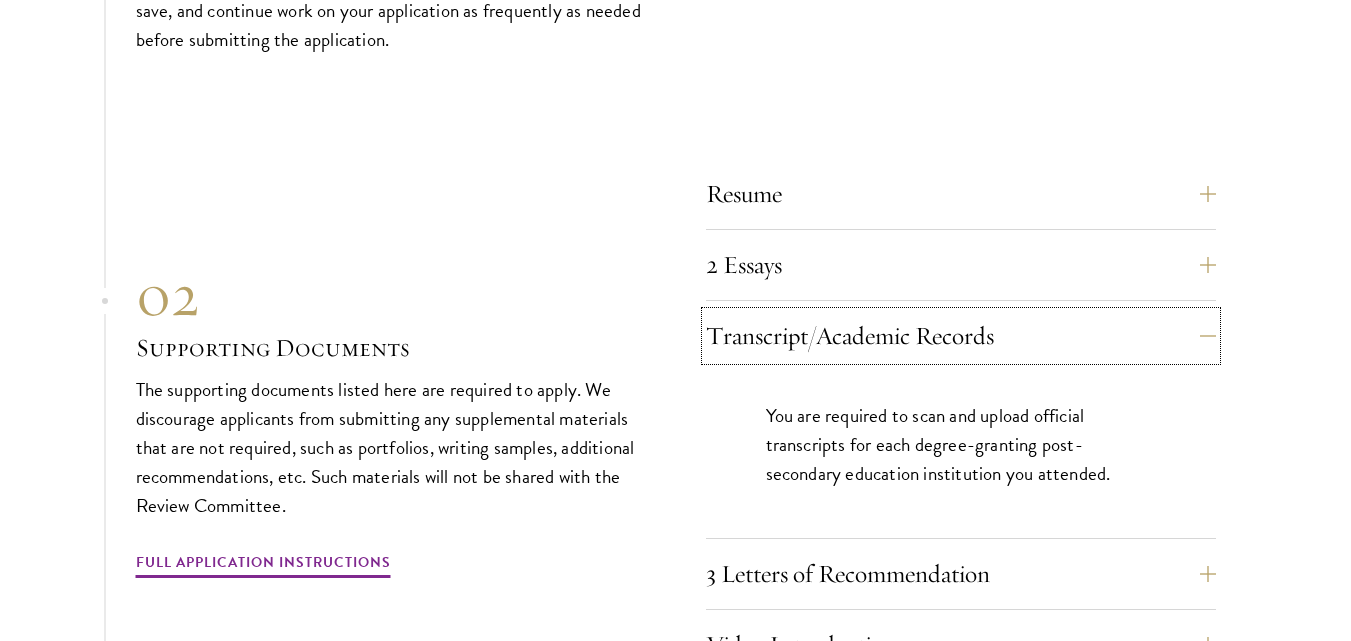 scroll, scrollTop: 6803, scrollLeft: 0, axis: vertical 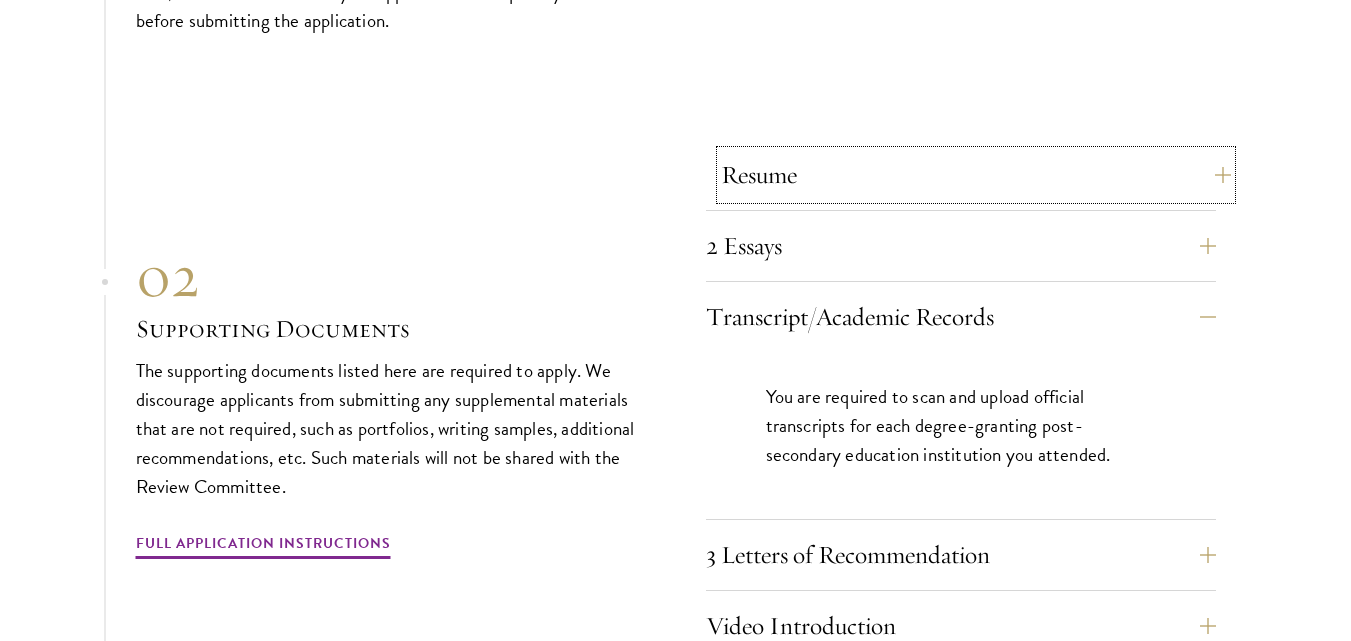 click on "Resume" at bounding box center [976, 175] 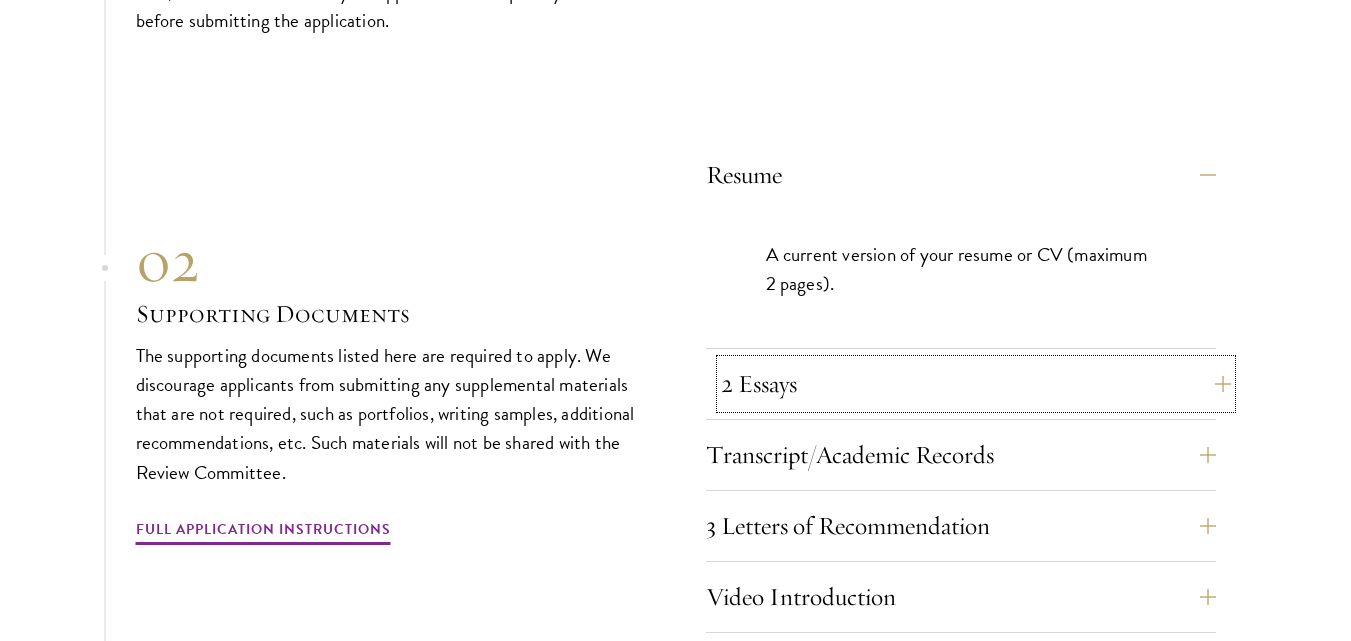 click on "2 Essays" at bounding box center [976, 384] 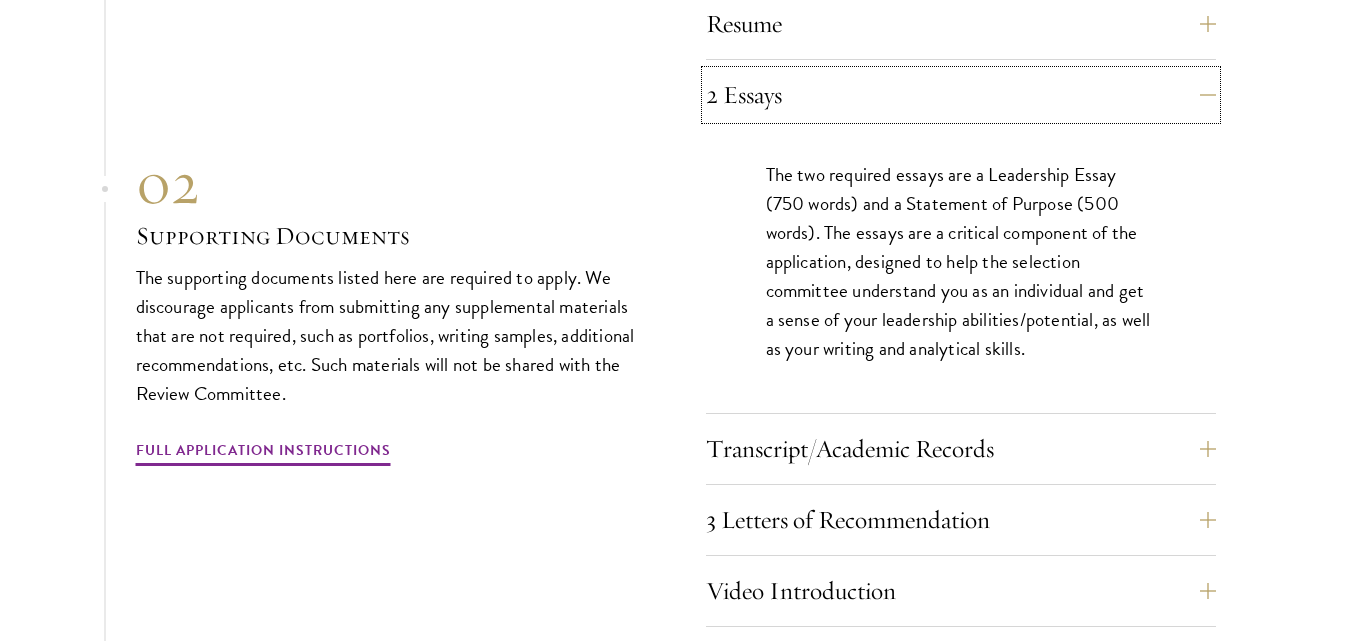 scroll, scrollTop: 7048, scrollLeft: 0, axis: vertical 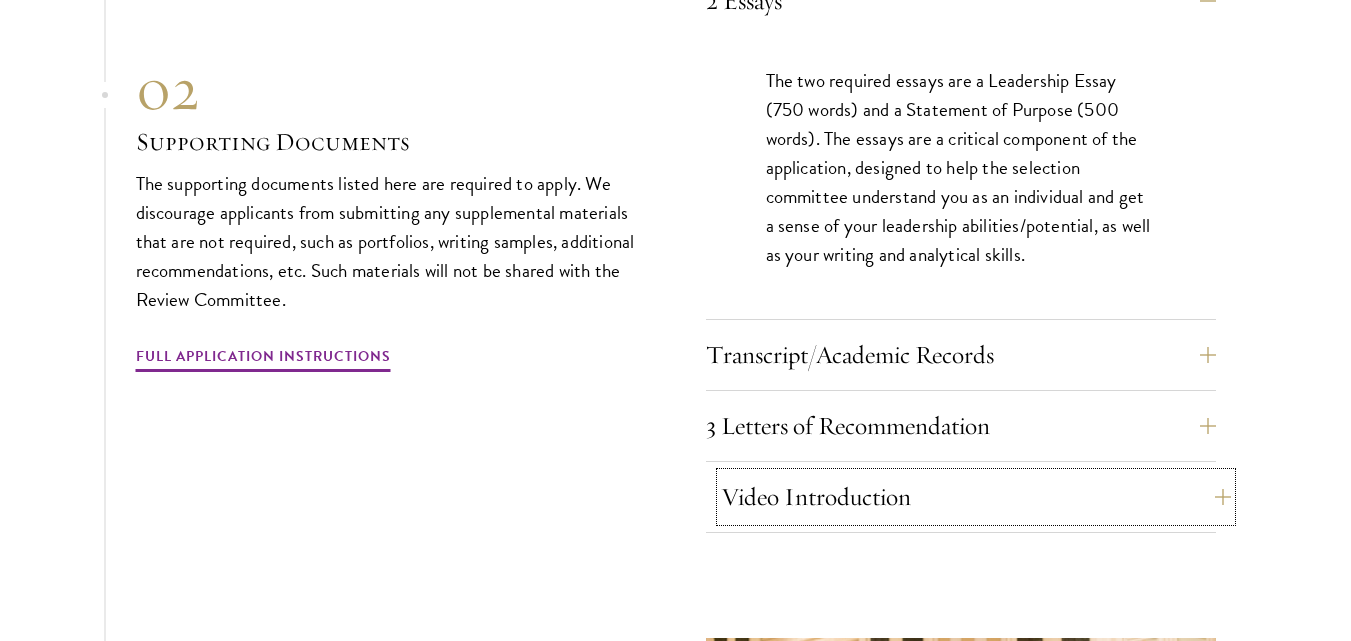 click on "Video Introduction" at bounding box center (976, 497) 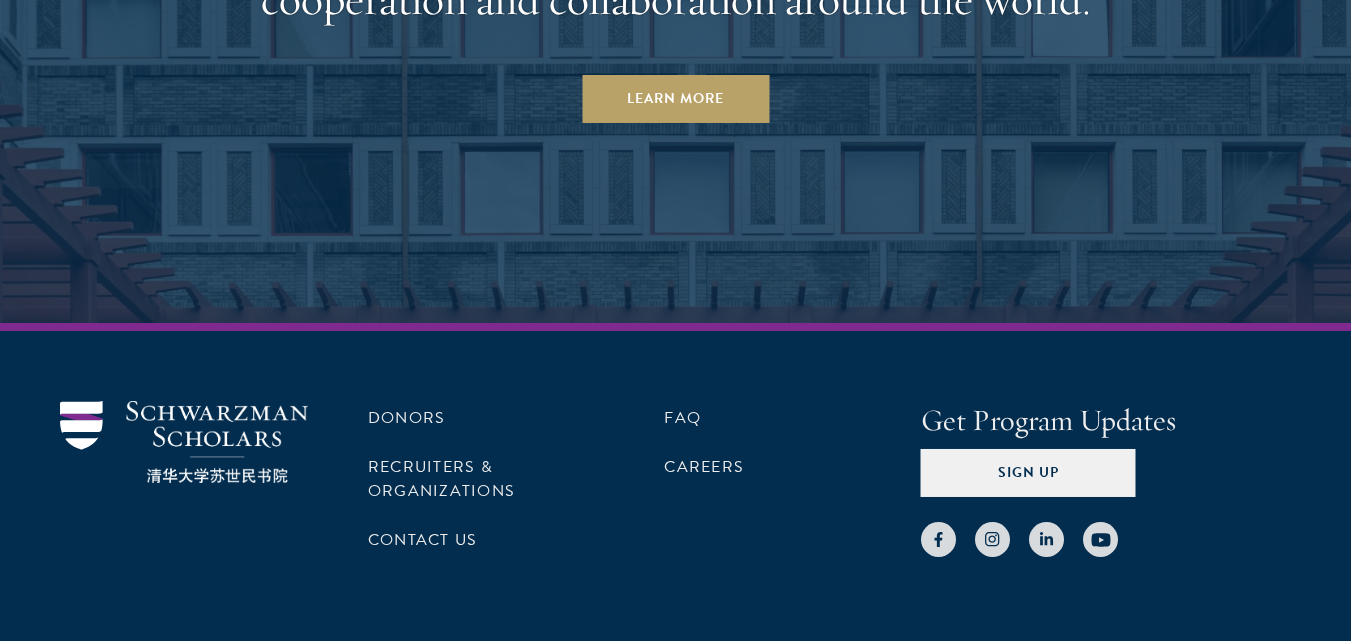 scroll, scrollTop: 10732, scrollLeft: 0, axis: vertical 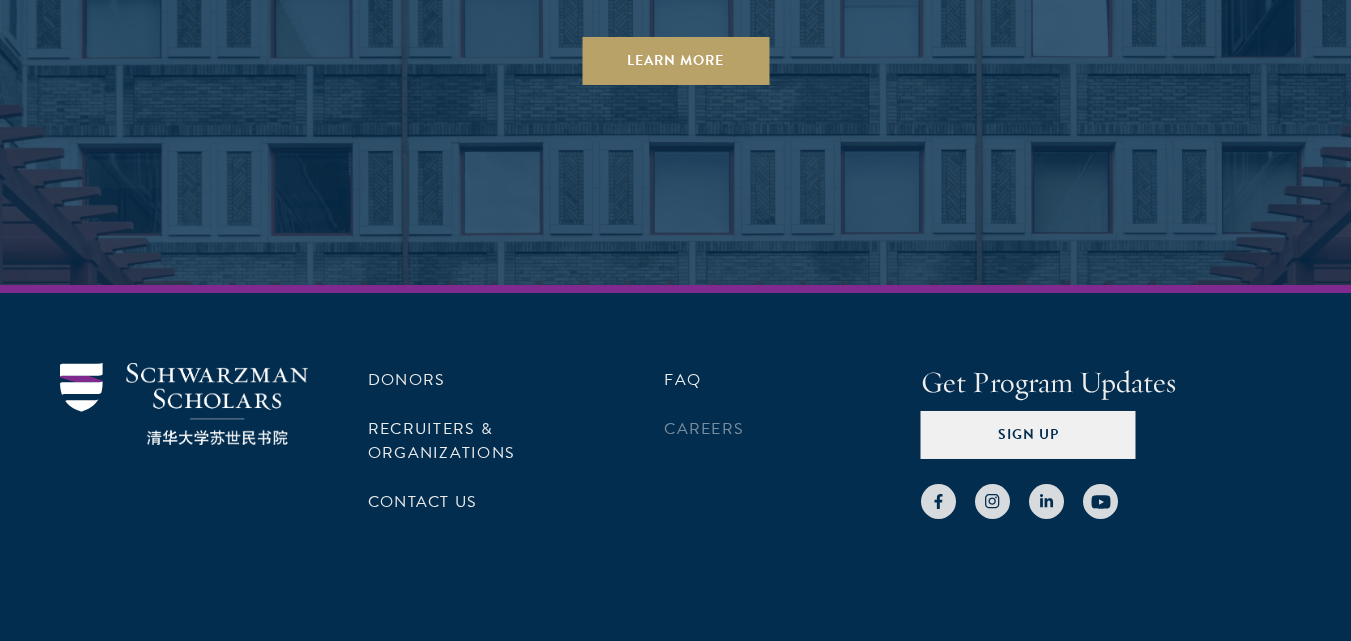 click on "Careers" at bounding box center (762, 429) 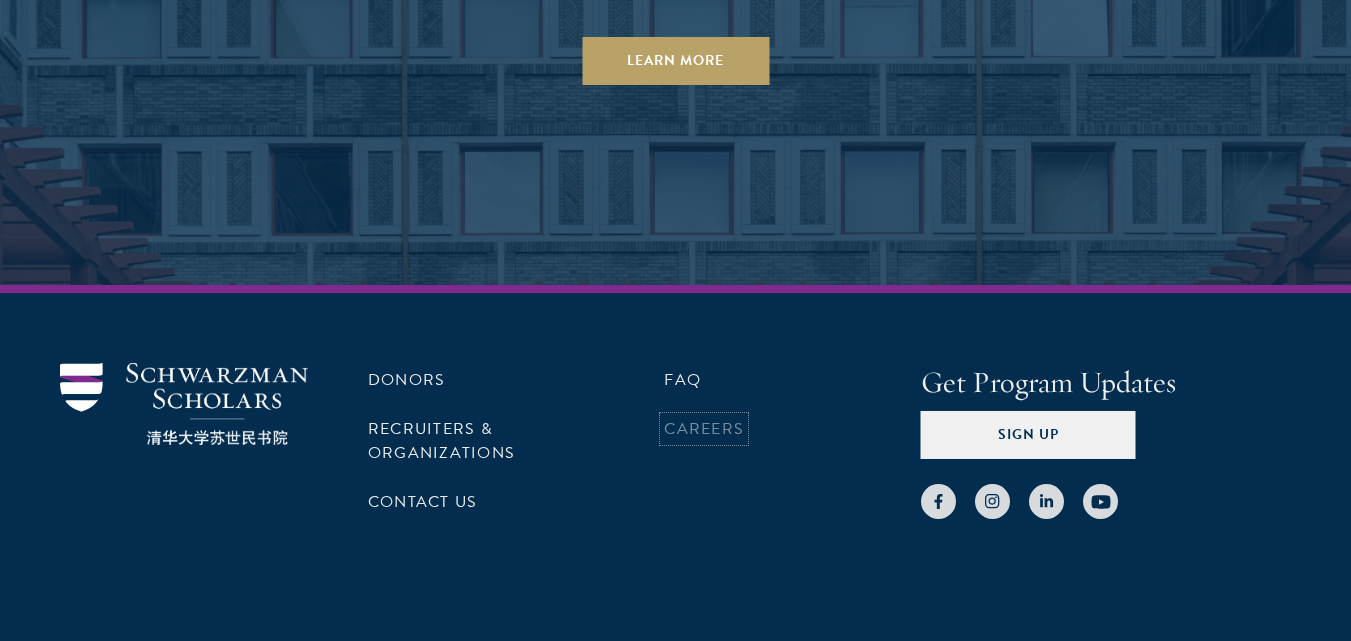 click on "Careers" at bounding box center [704, 429] 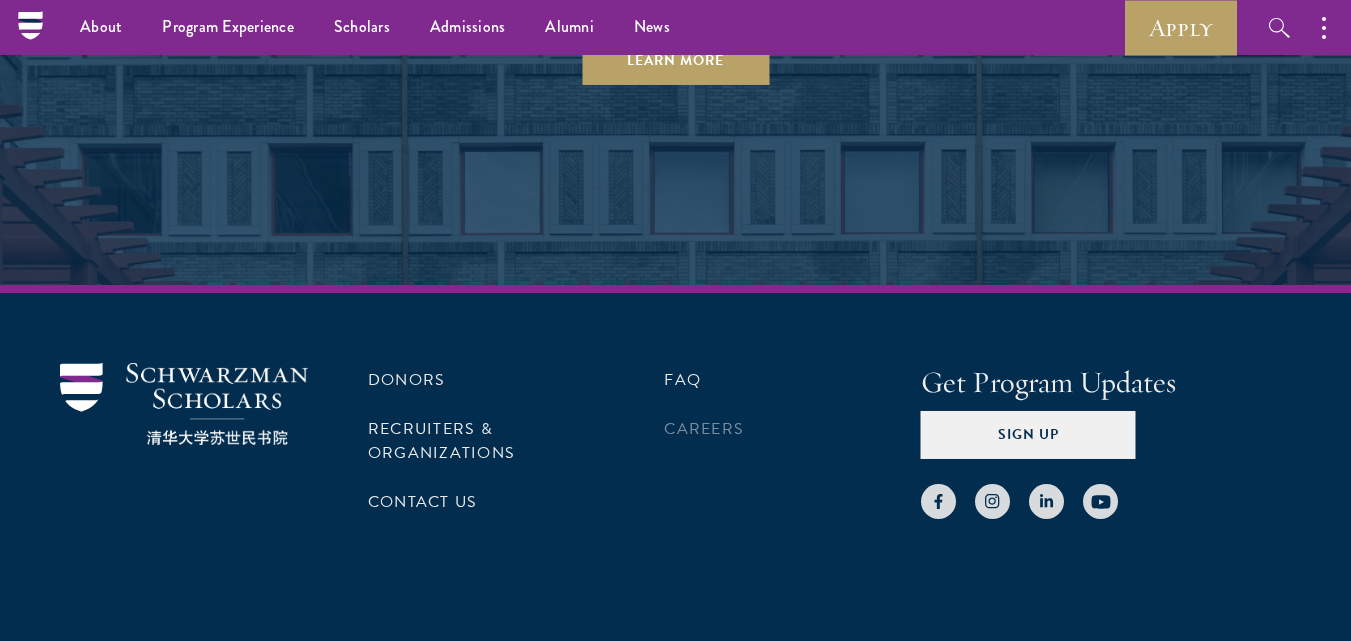 scroll, scrollTop: 10718, scrollLeft: 0, axis: vertical 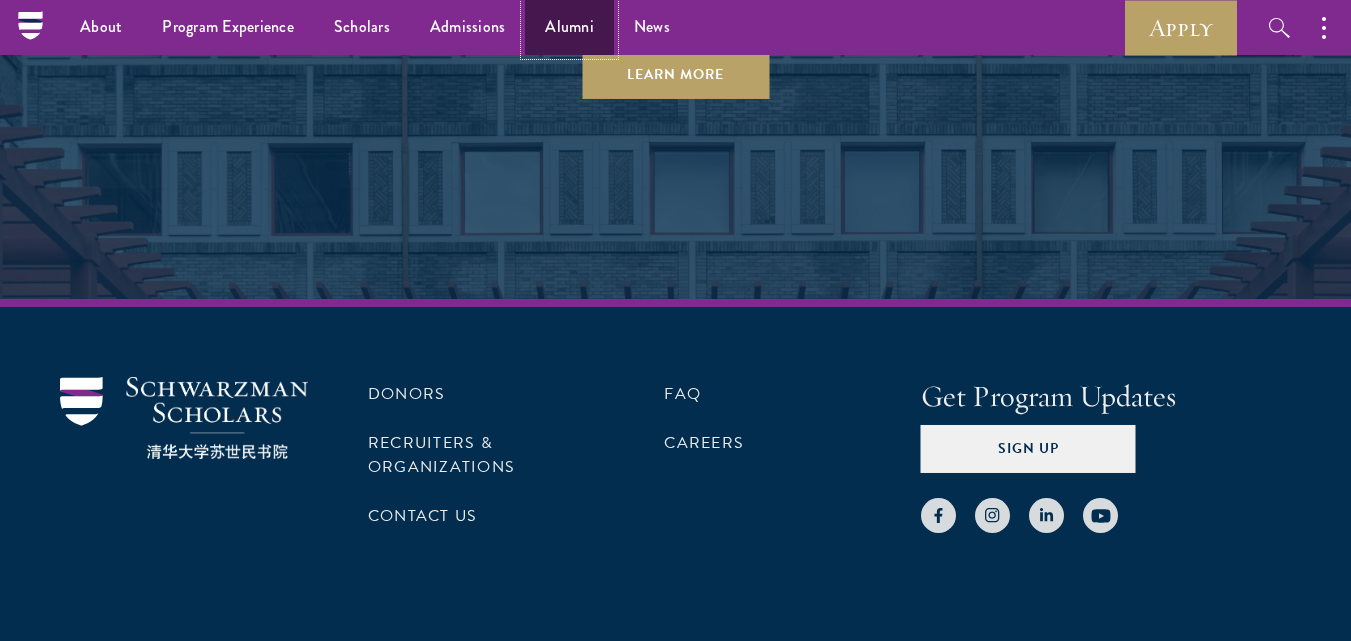 click on "Alumni" at bounding box center (569, 27) 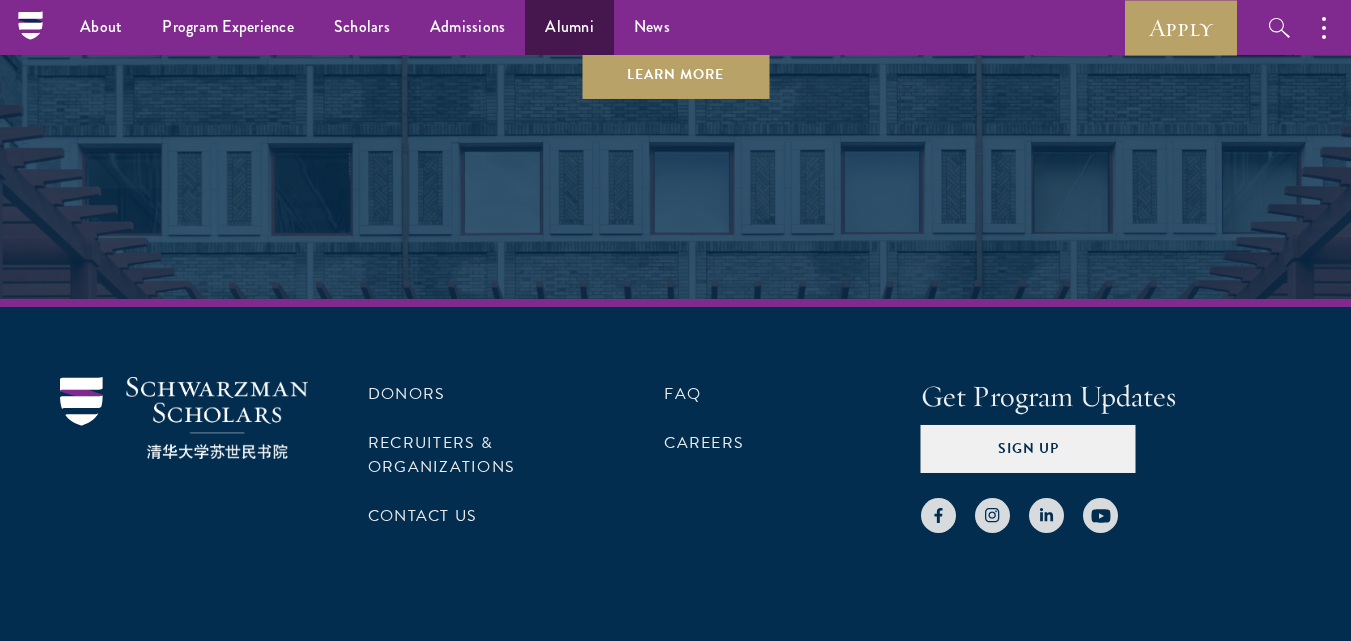 scroll, scrollTop: 10704, scrollLeft: 0, axis: vertical 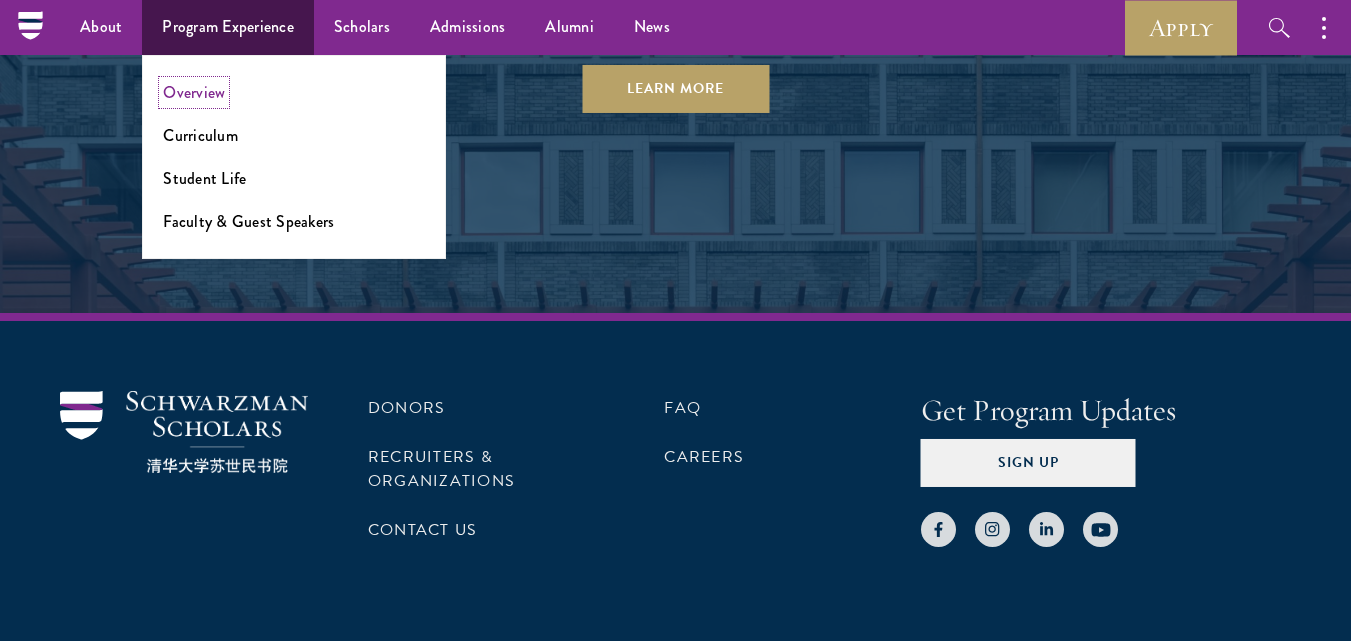 click on "Overview" at bounding box center (194, 92) 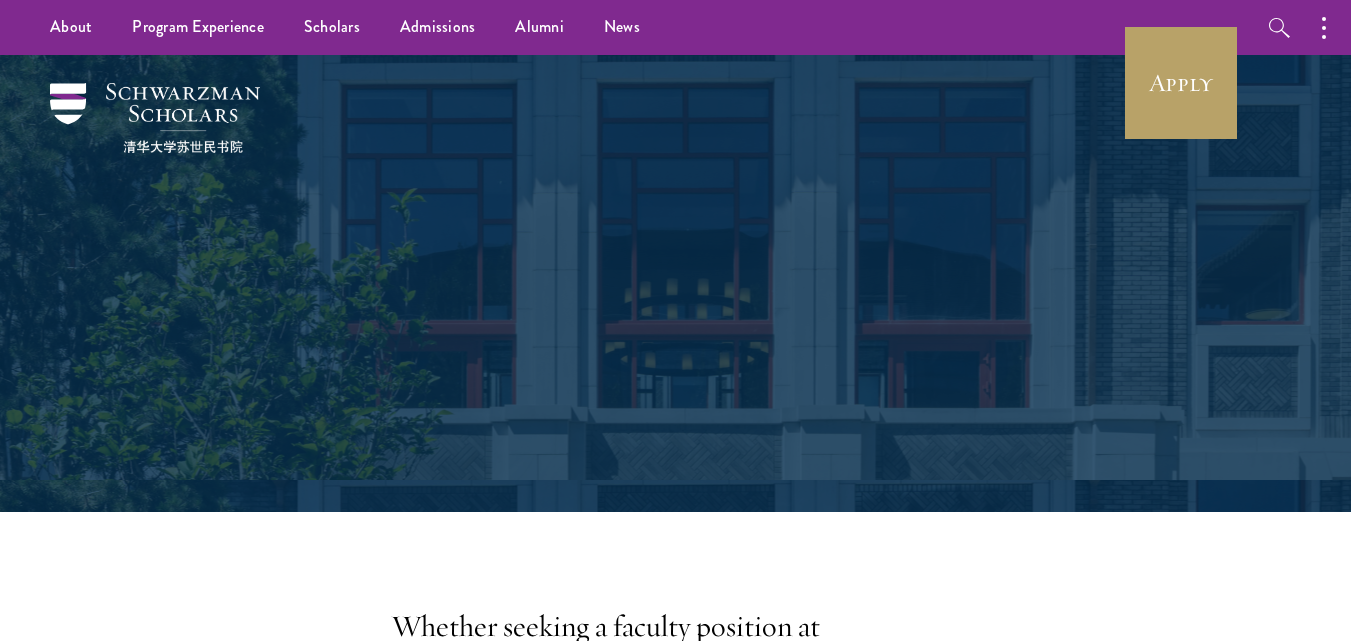 scroll, scrollTop: 0, scrollLeft: 0, axis: both 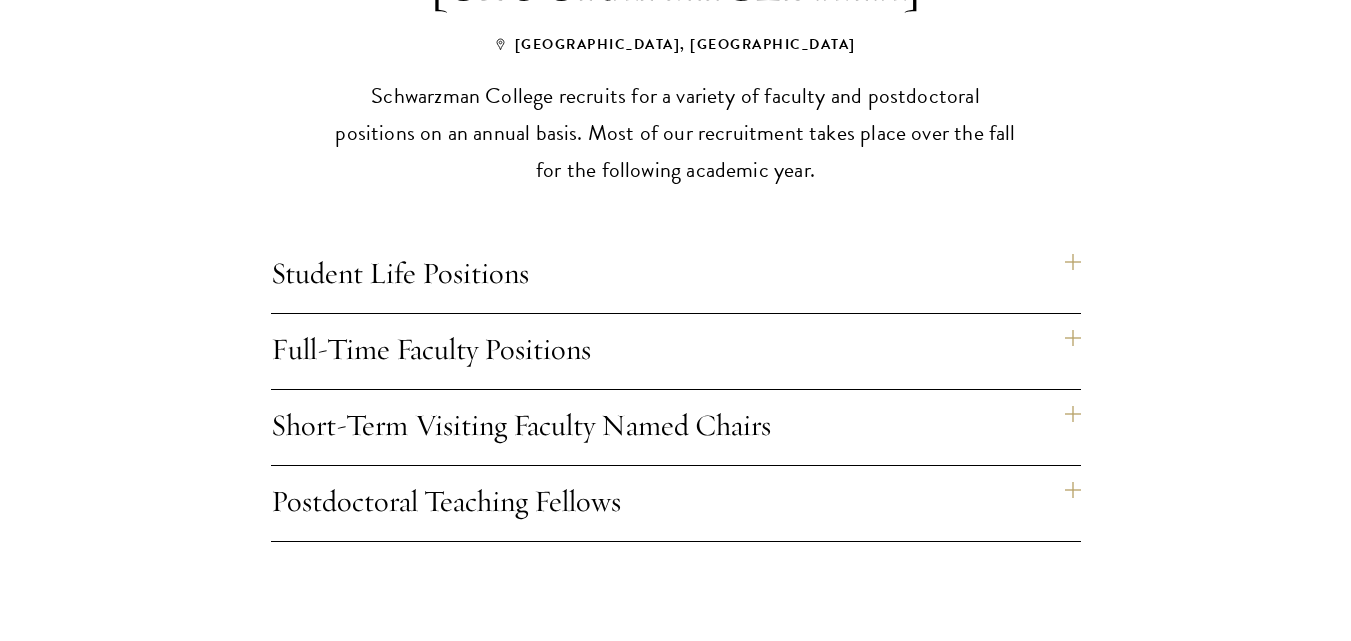 drag, startPoint x: 1359, startPoint y: 109, endPoint x: 1354, endPoint y: 462, distance: 353.0354 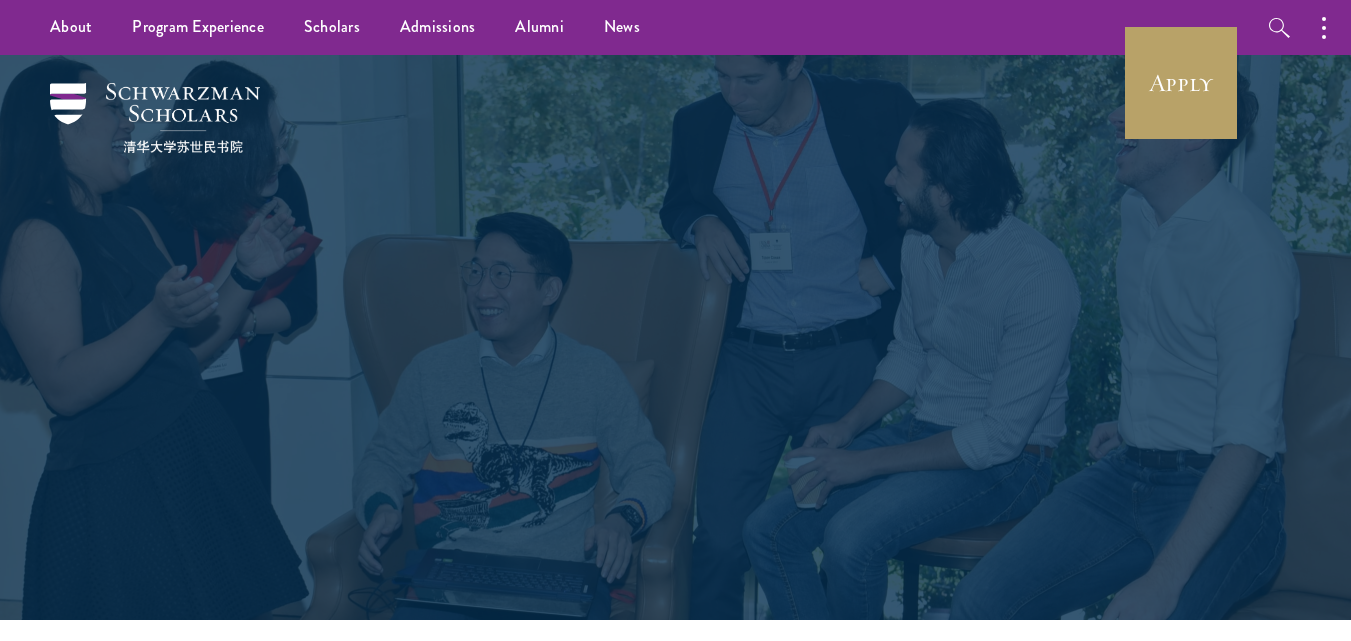 scroll, scrollTop: 0, scrollLeft: 0, axis: both 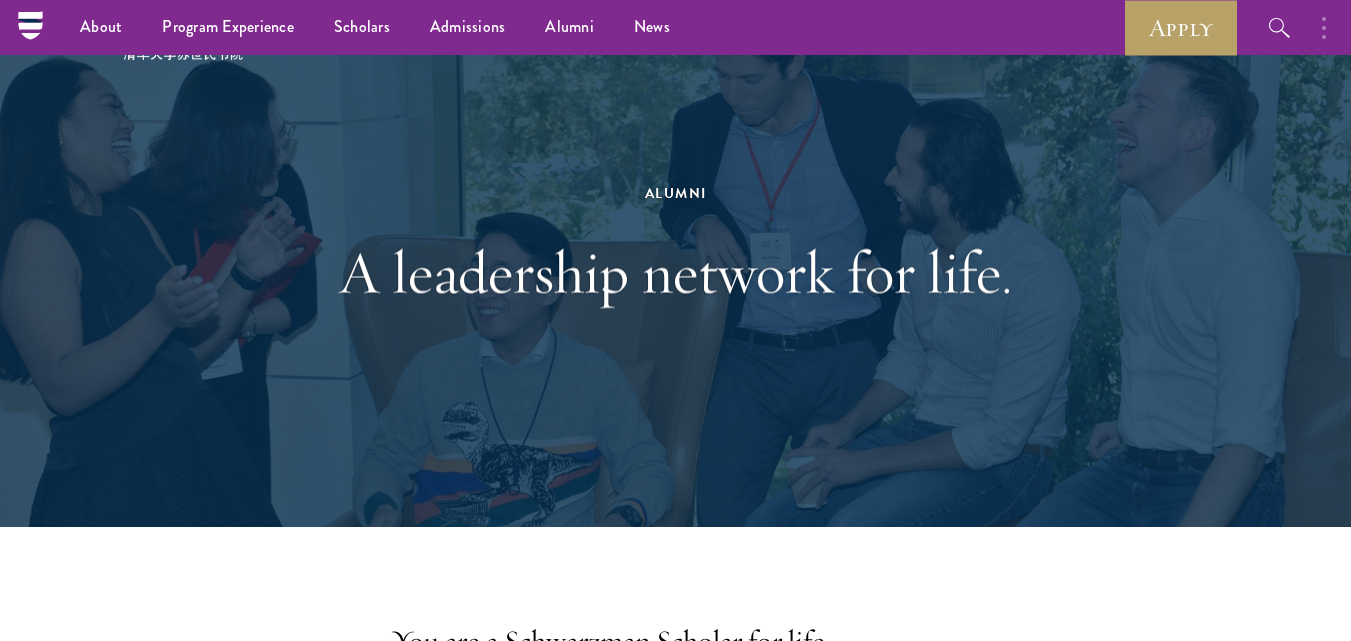 drag, startPoint x: 1363, startPoint y: 373, endPoint x: 1307, endPoint y: 51, distance: 326.83328 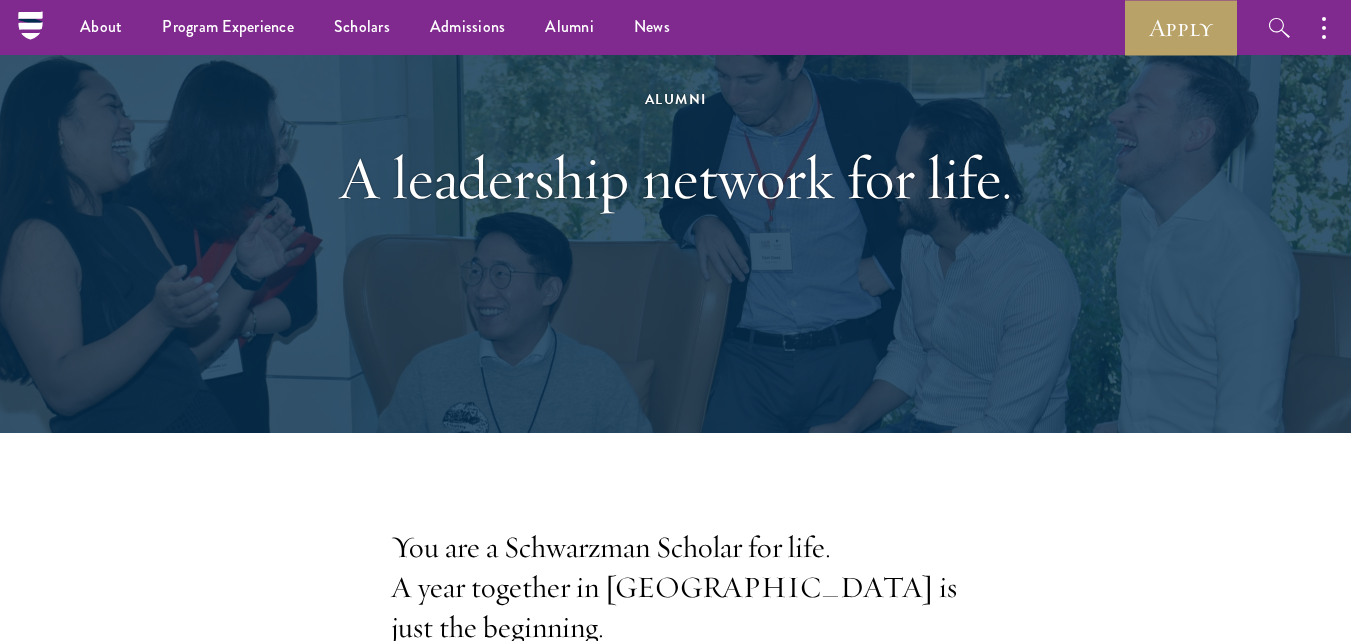 scroll, scrollTop: 140, scrollLeft: 0, axis: vertical 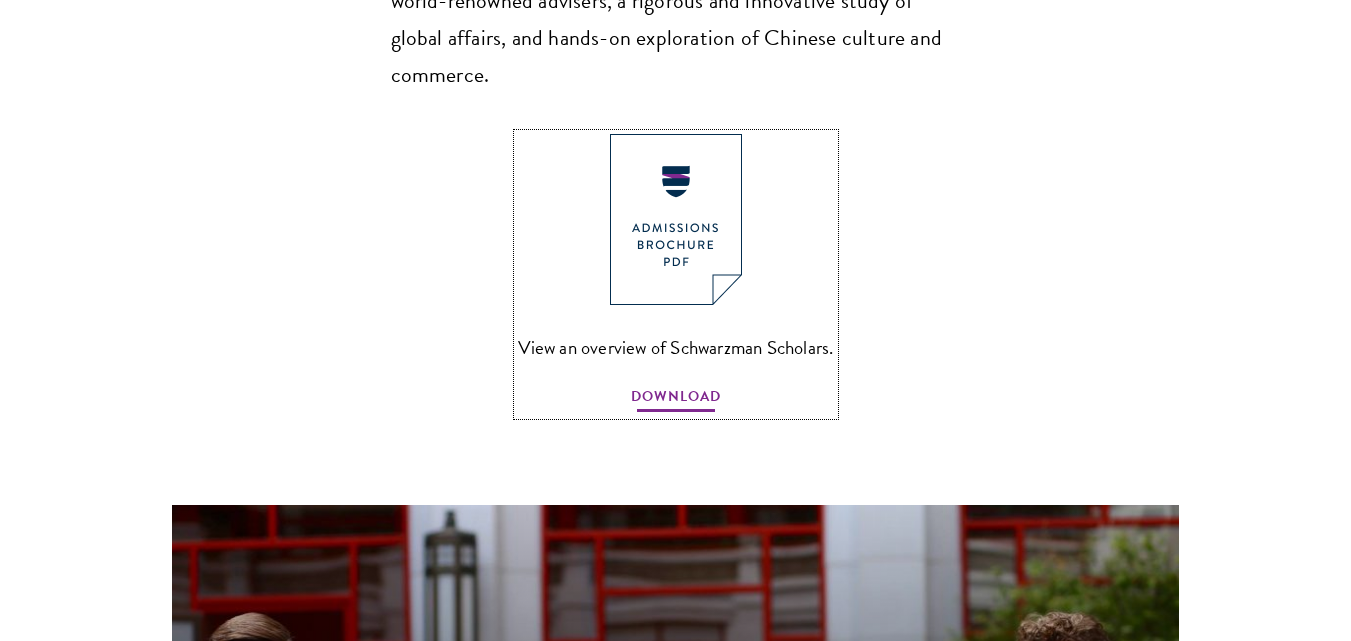 click on "DOWNLOAD" at bounding box center [676, 399] 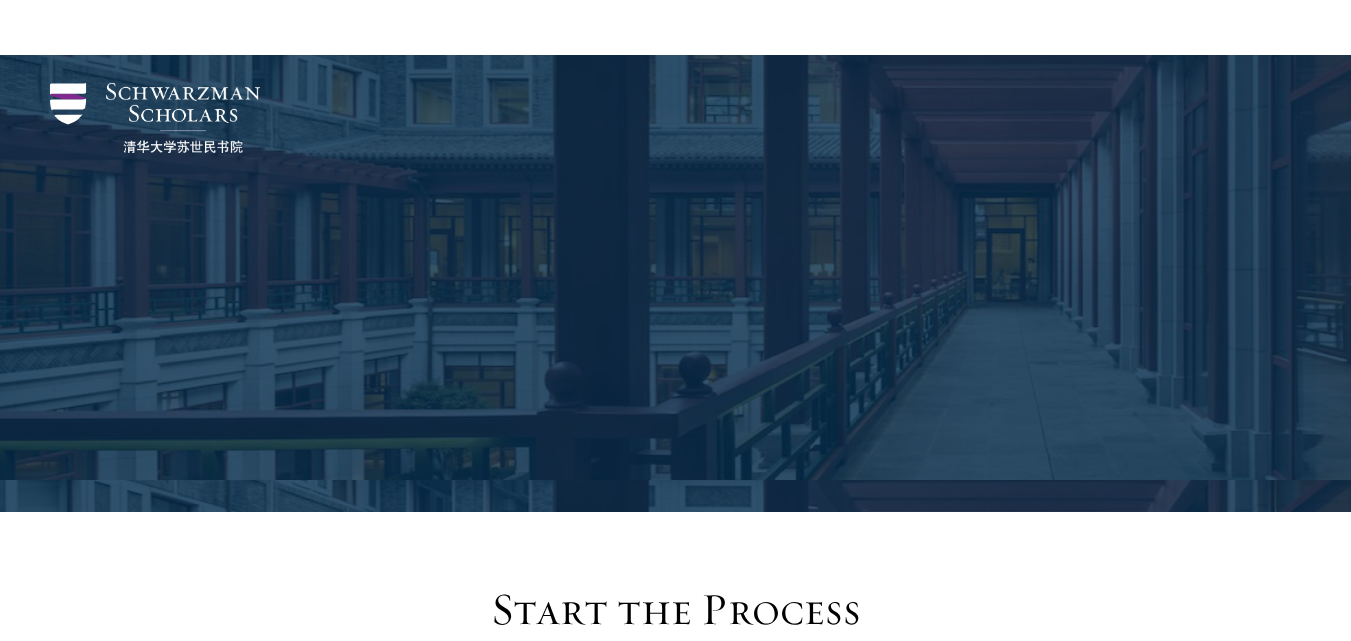 scroll, scrollTop: 2114, scrollLeft: 0, axis: vertical 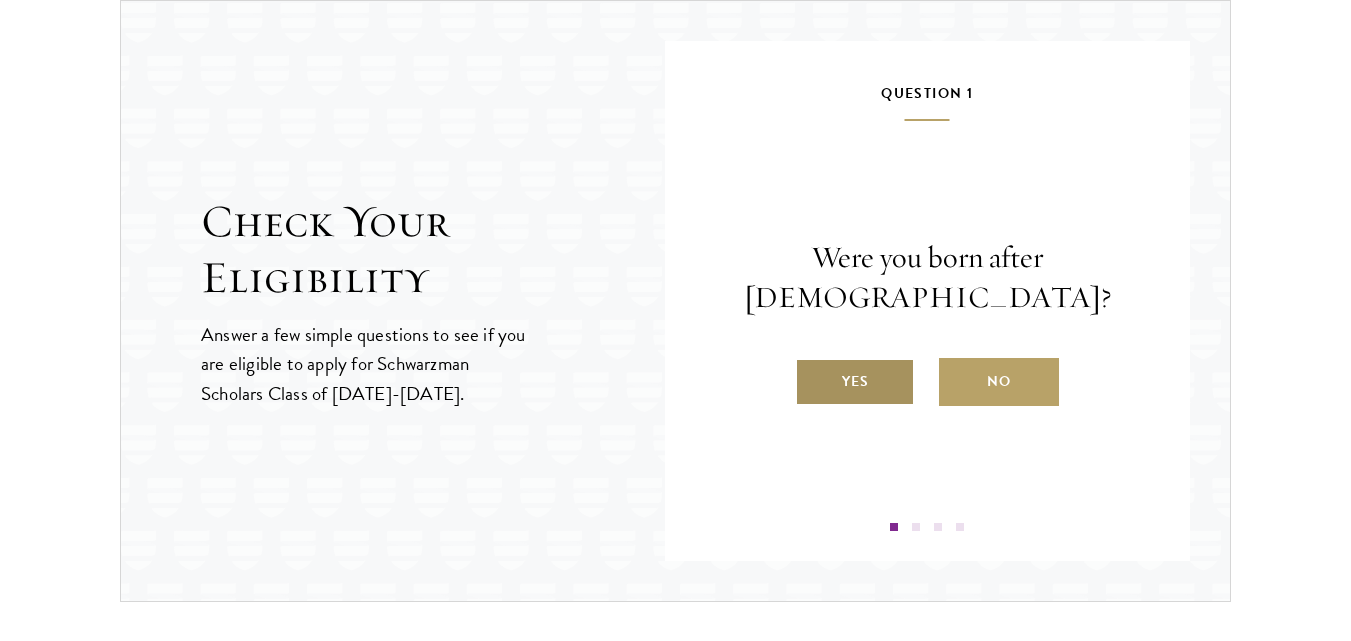 click on "Yes" at bounding box center [855, 382] 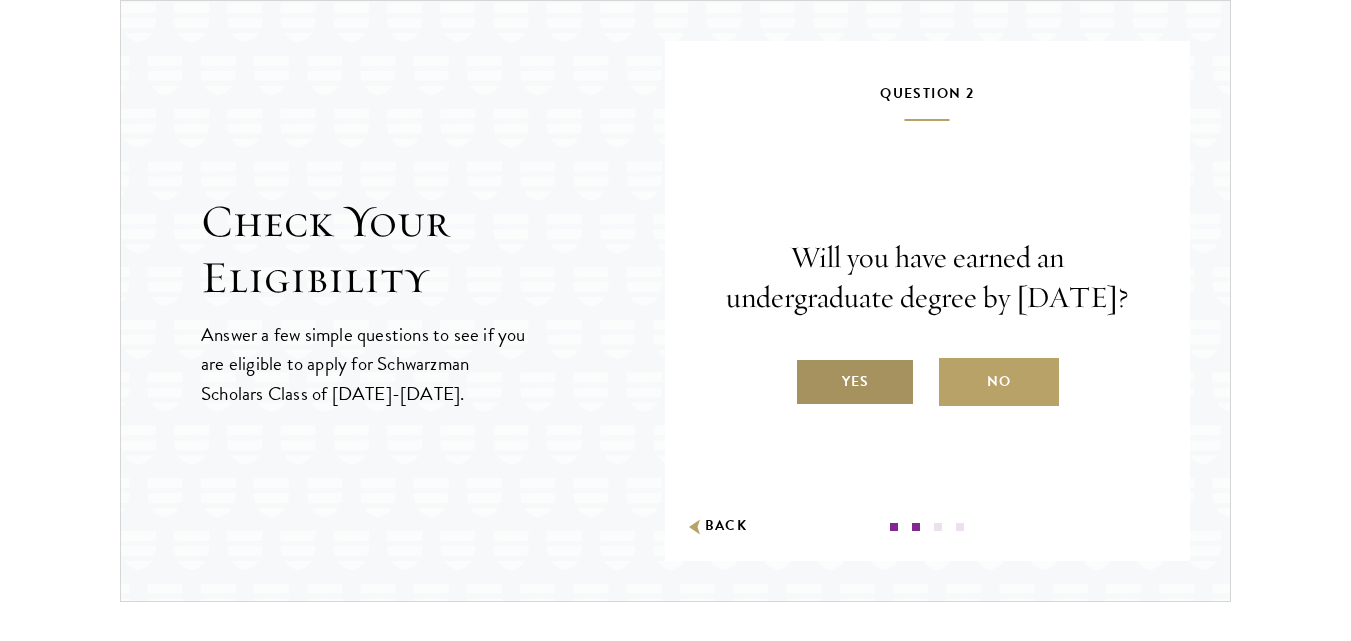 click on "Yes" at bounding box center [855, 382] 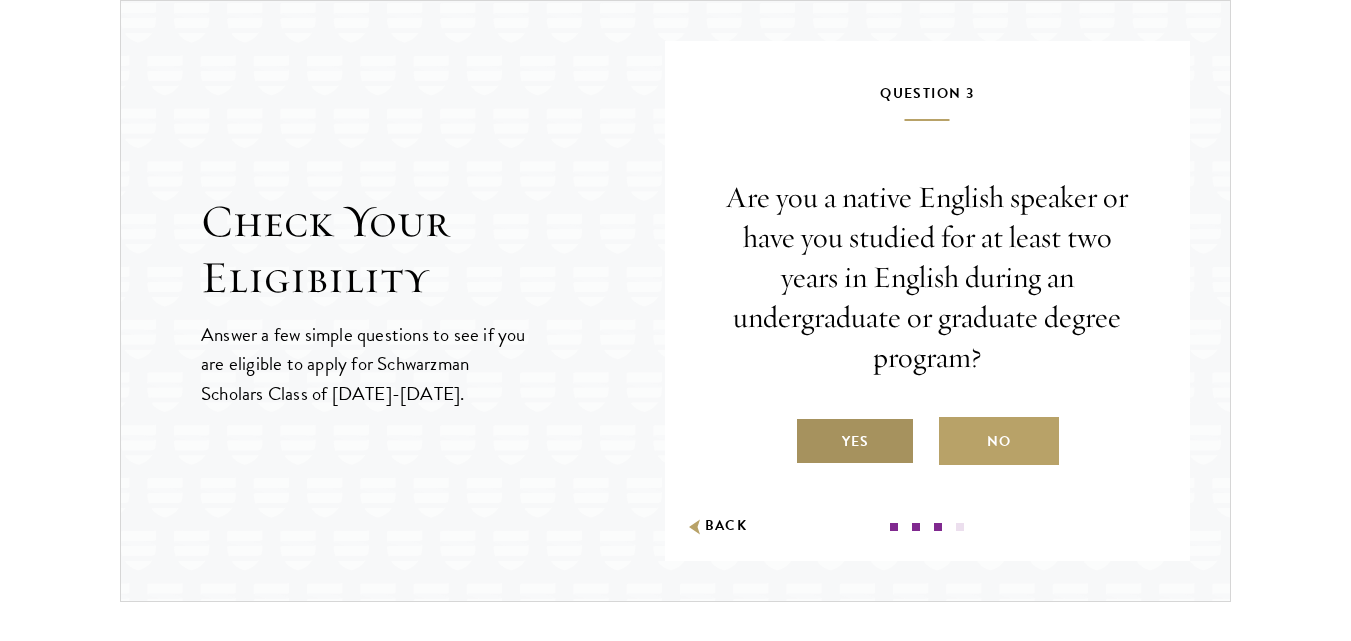 click on "Yes" at bounding box center (855, 441) 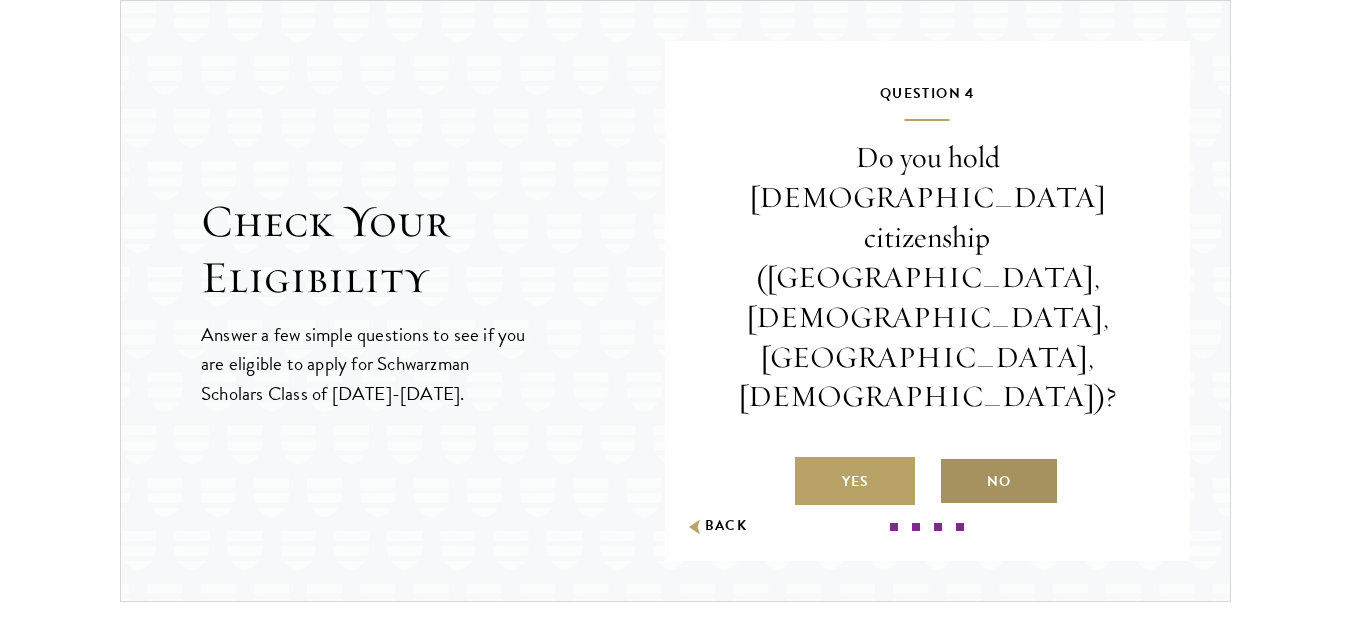 click on "No" at bounding box center [999, 481] 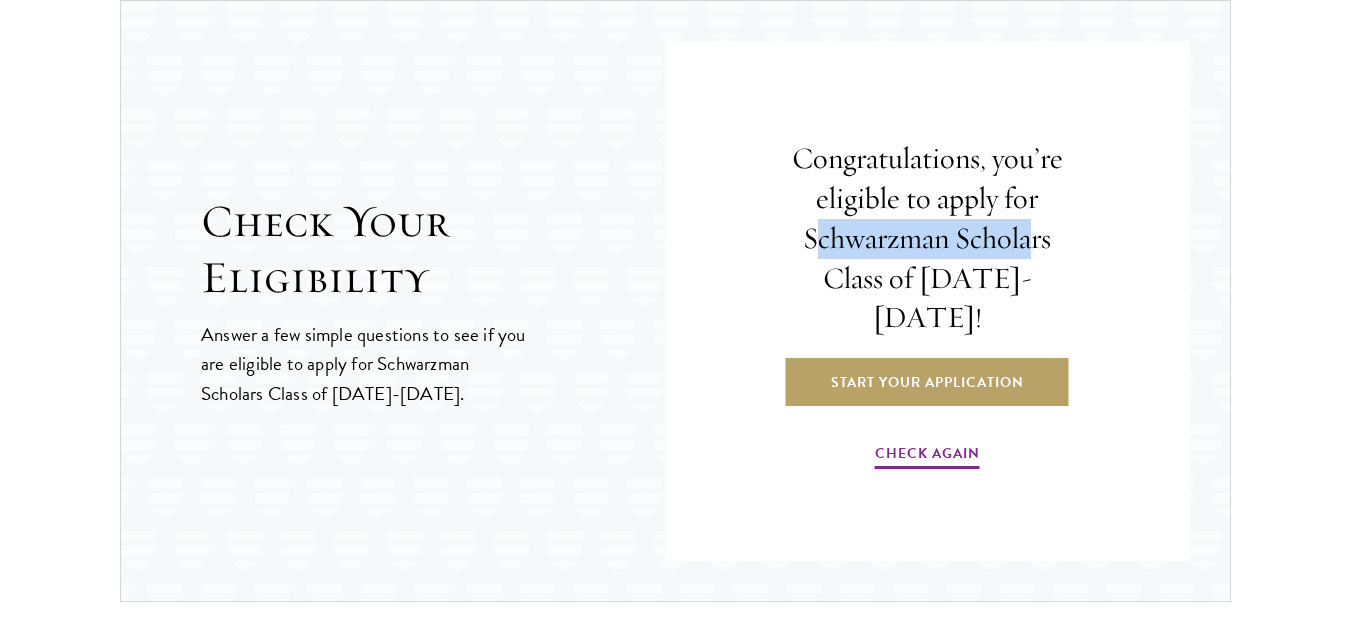 drag, startPoint x: 812, startPoint y: 261, endPoint x: 1033, endPoint y: 256, distance: 221.05655 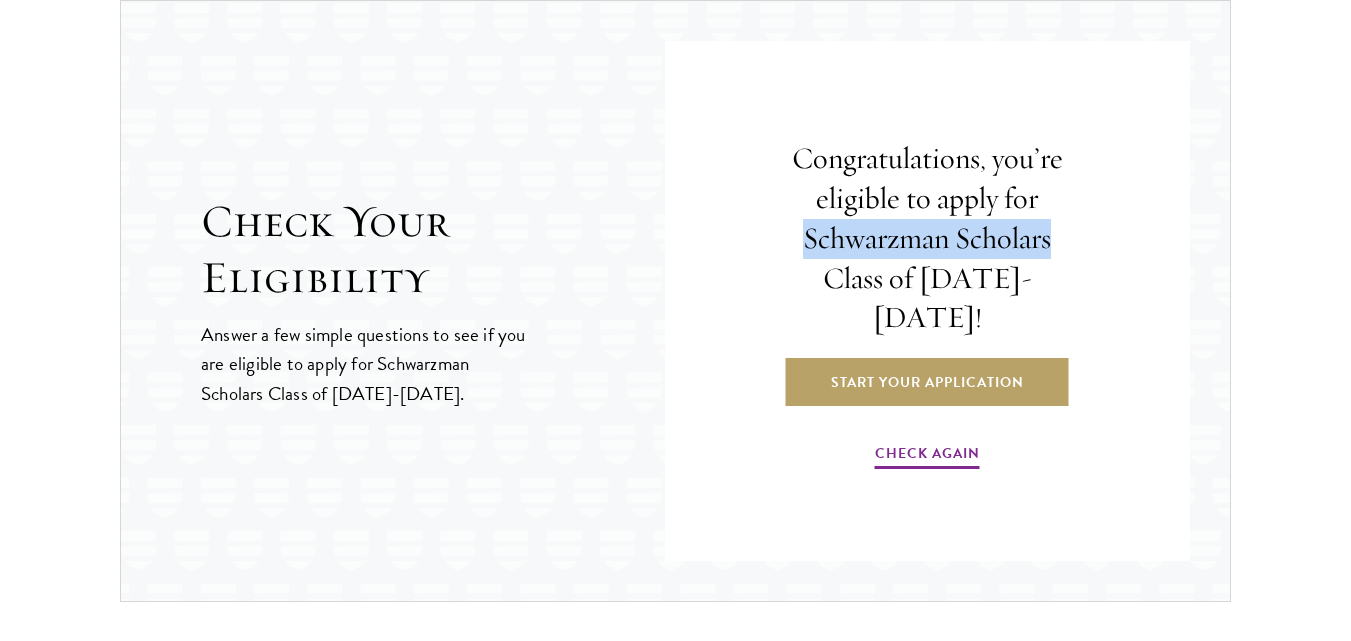 drag, startPoint x: 802, startPoint y: 267, endPoint x: 1113, endPoint y: 261, distance: 311.05786 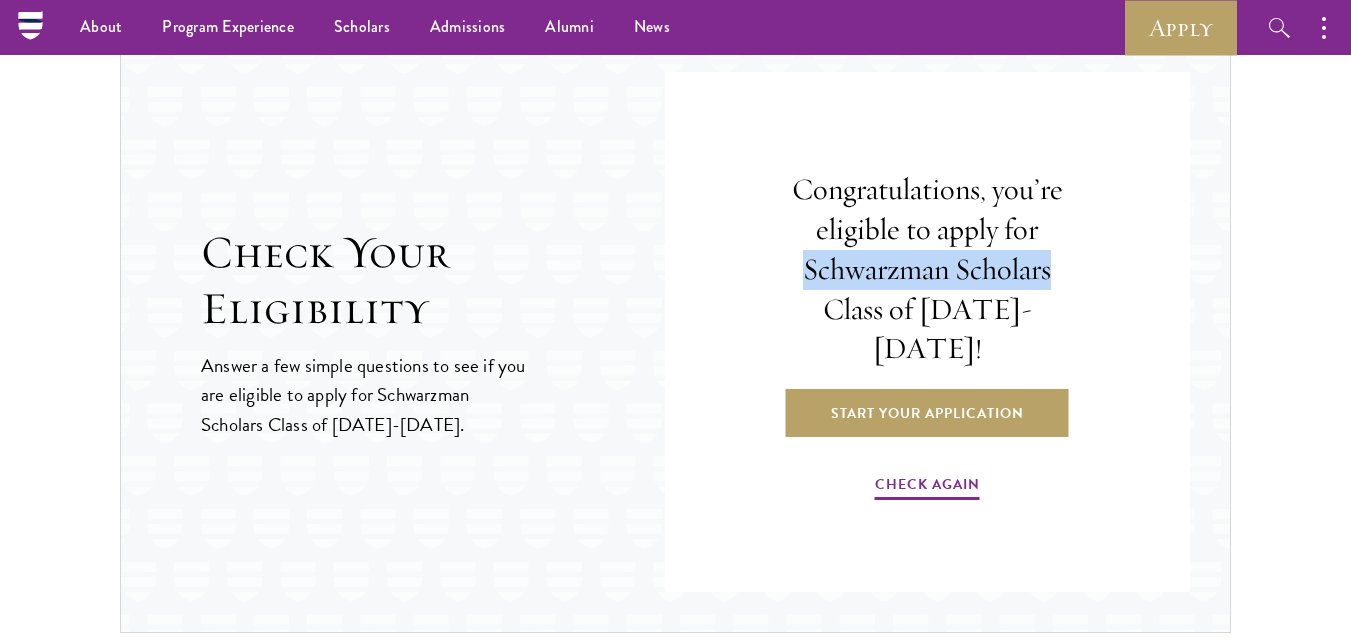 scroll, scrollTop: 2067, scrollLeft: 0, axis: vertical 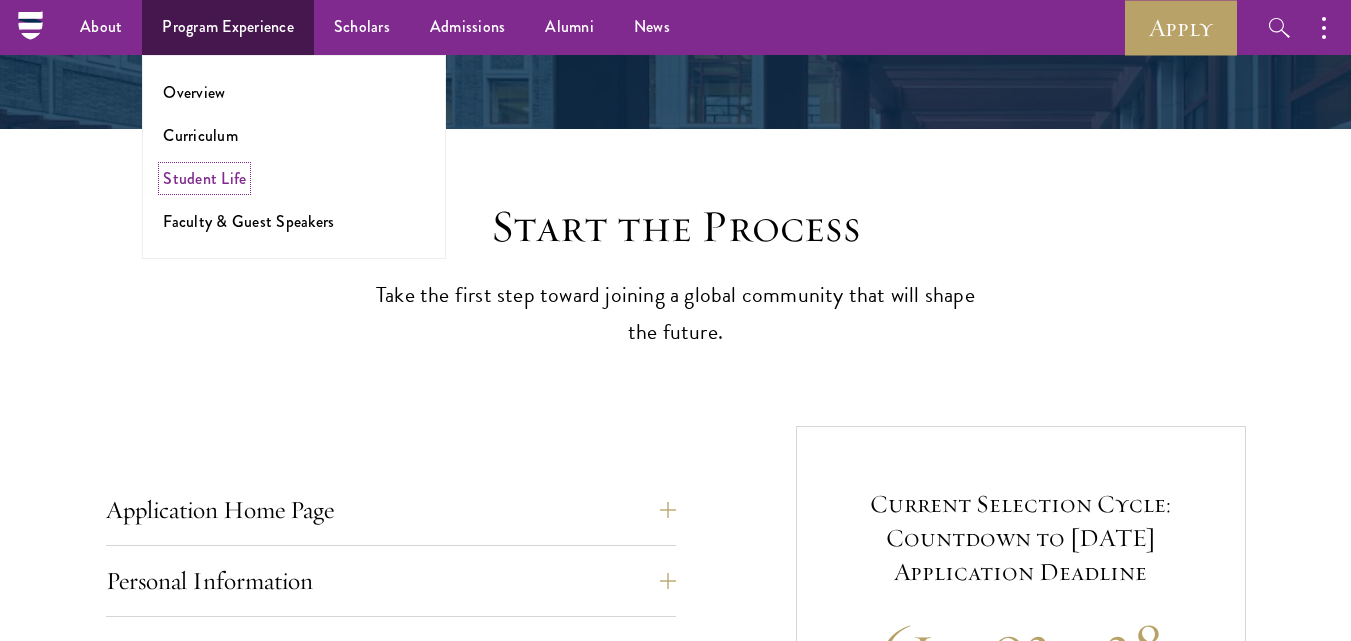 click on "Student Life" at bounding box center (204, 178) 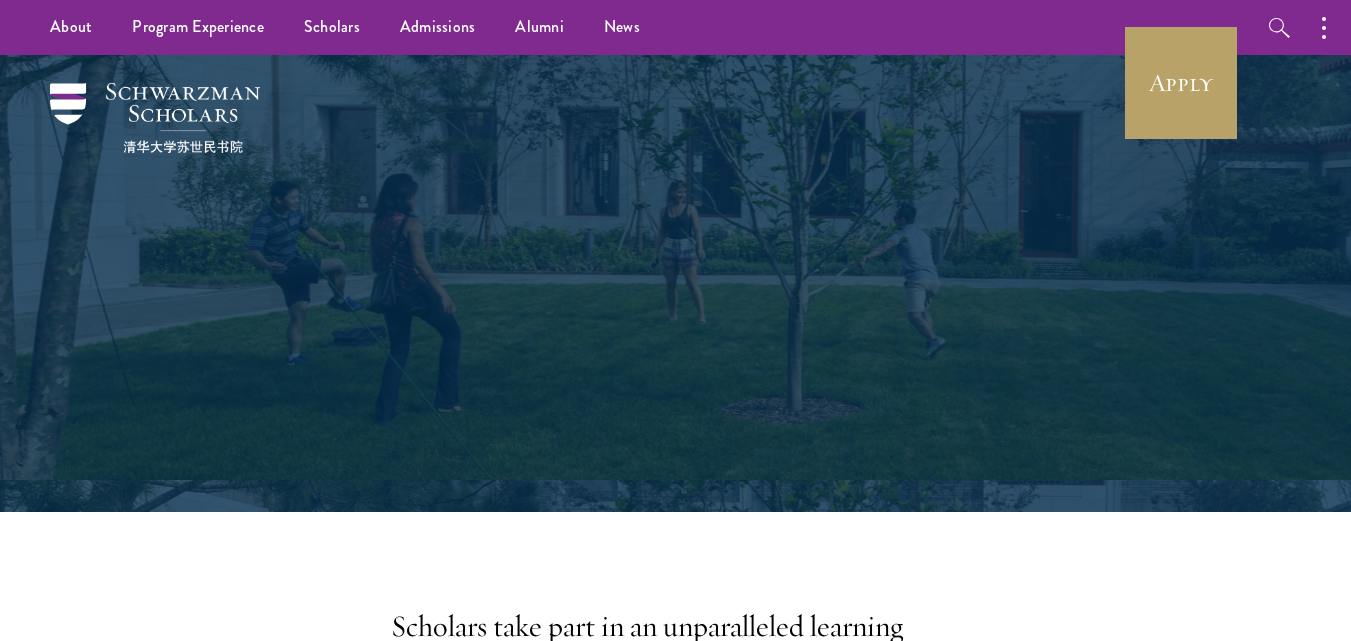 scroll, scrollTop: 0, scrollLeft: 0, axis: both 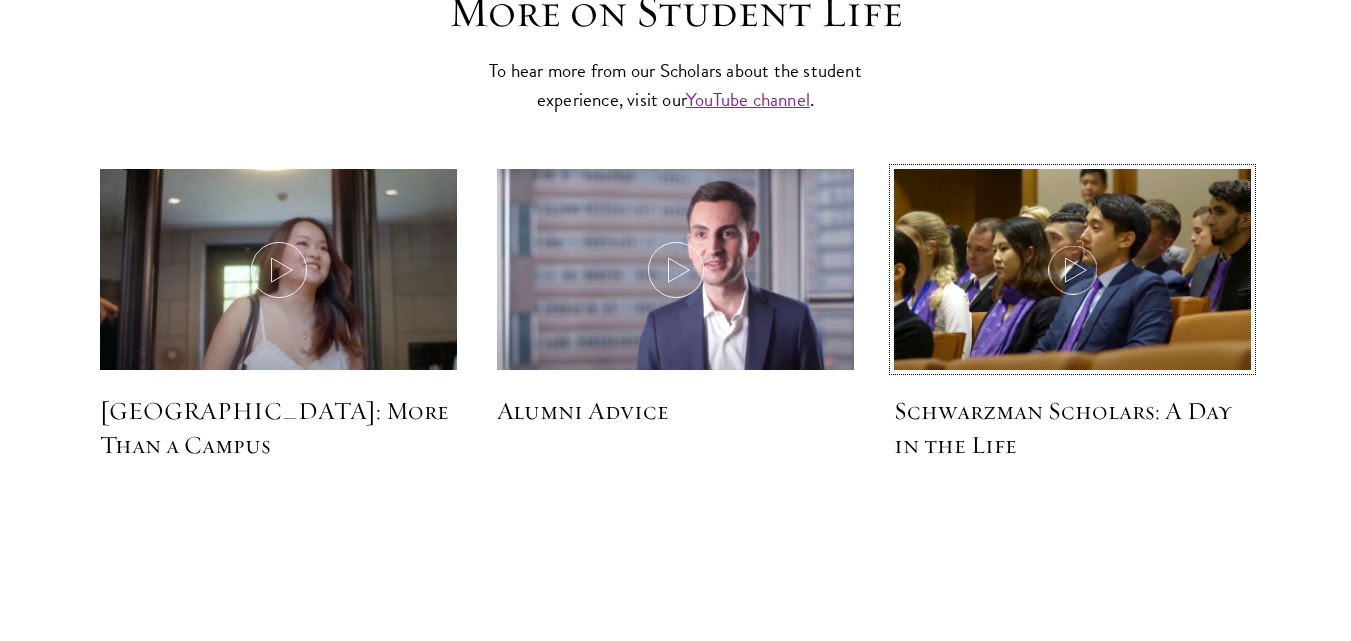 click 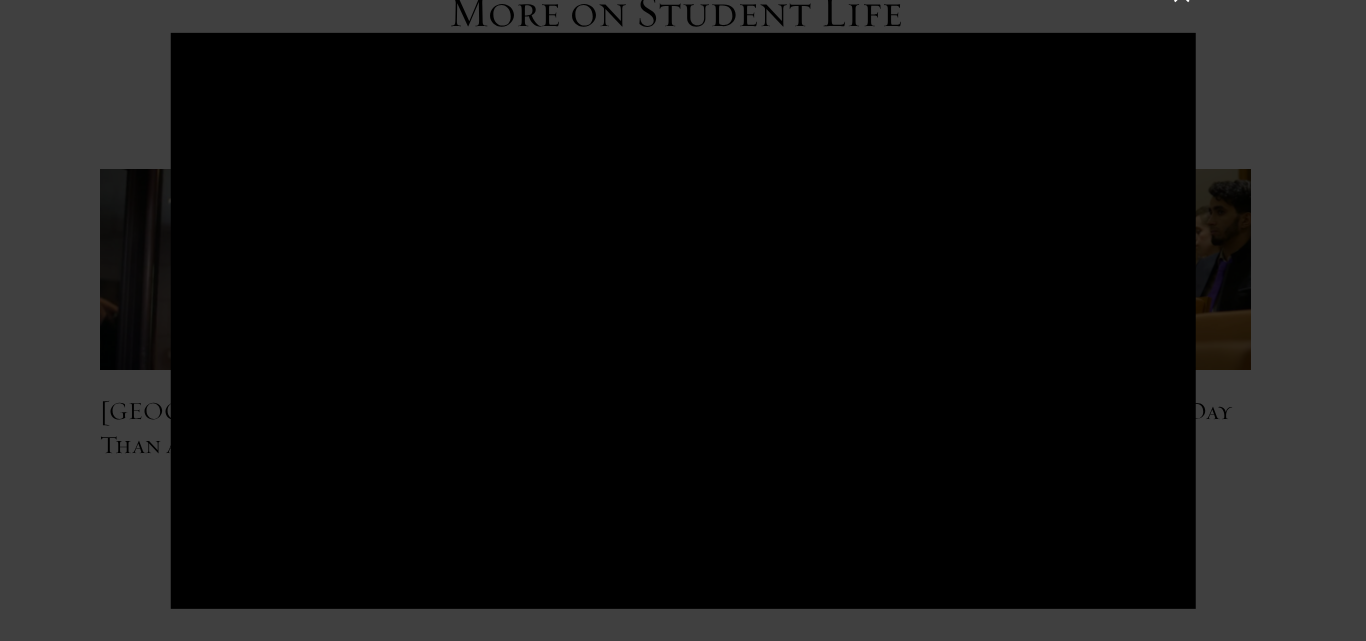 type 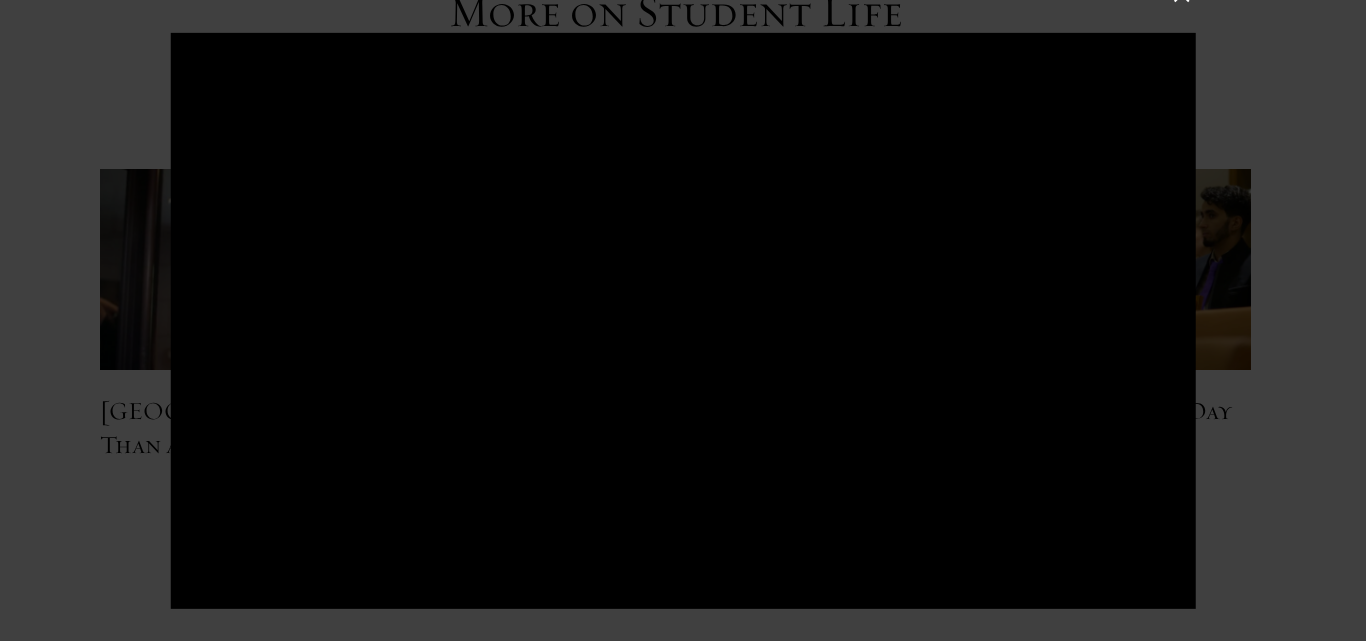 click at bounding box center [683, 320] 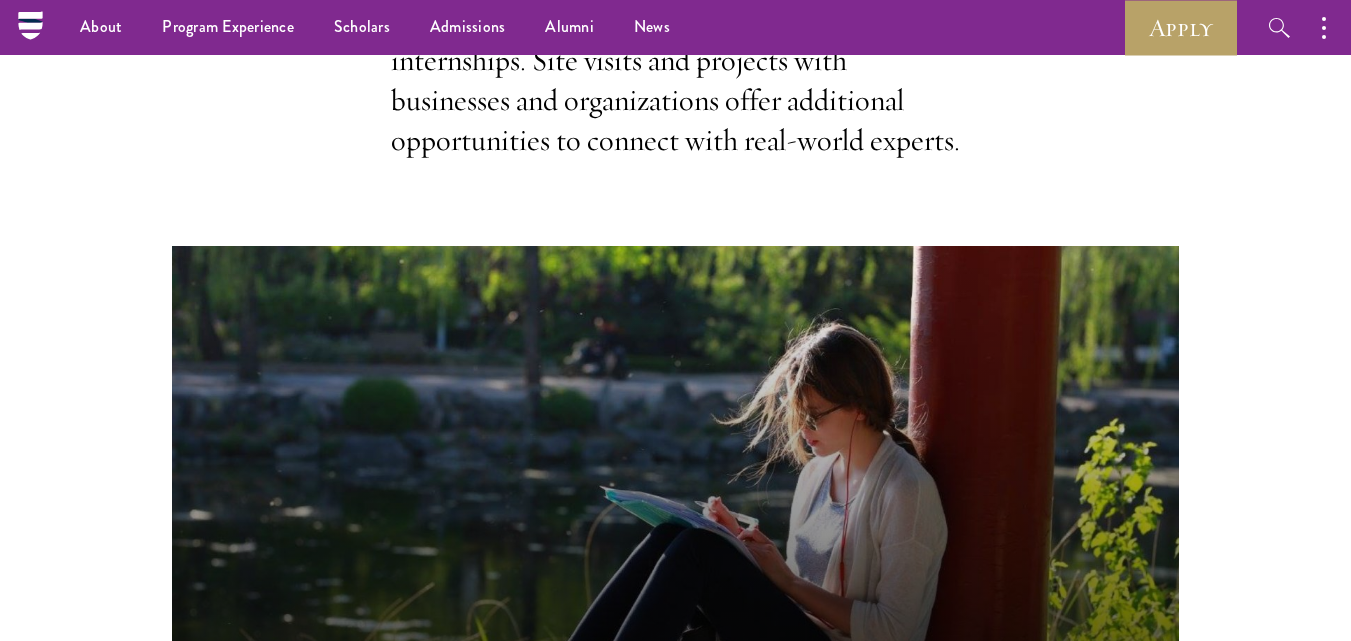 scroll, scrollTop: 0, scrollLeft: 0, axis: both 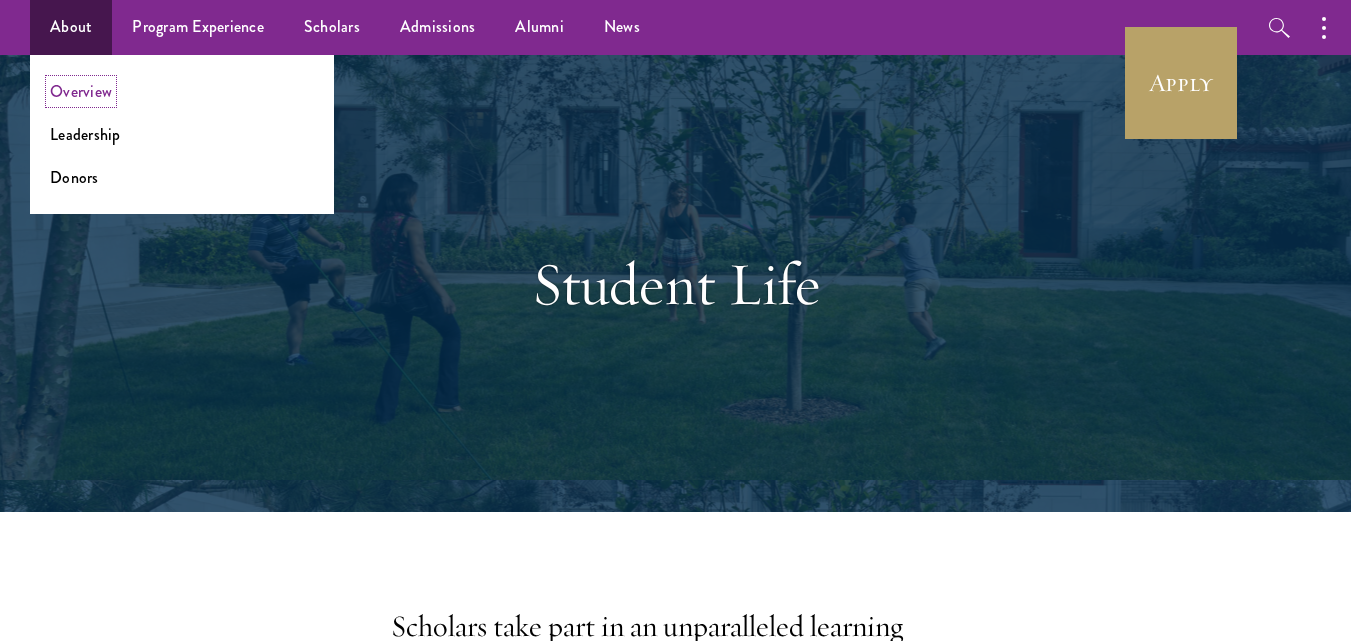 click on "Overview" at bounding box center (81, 91) 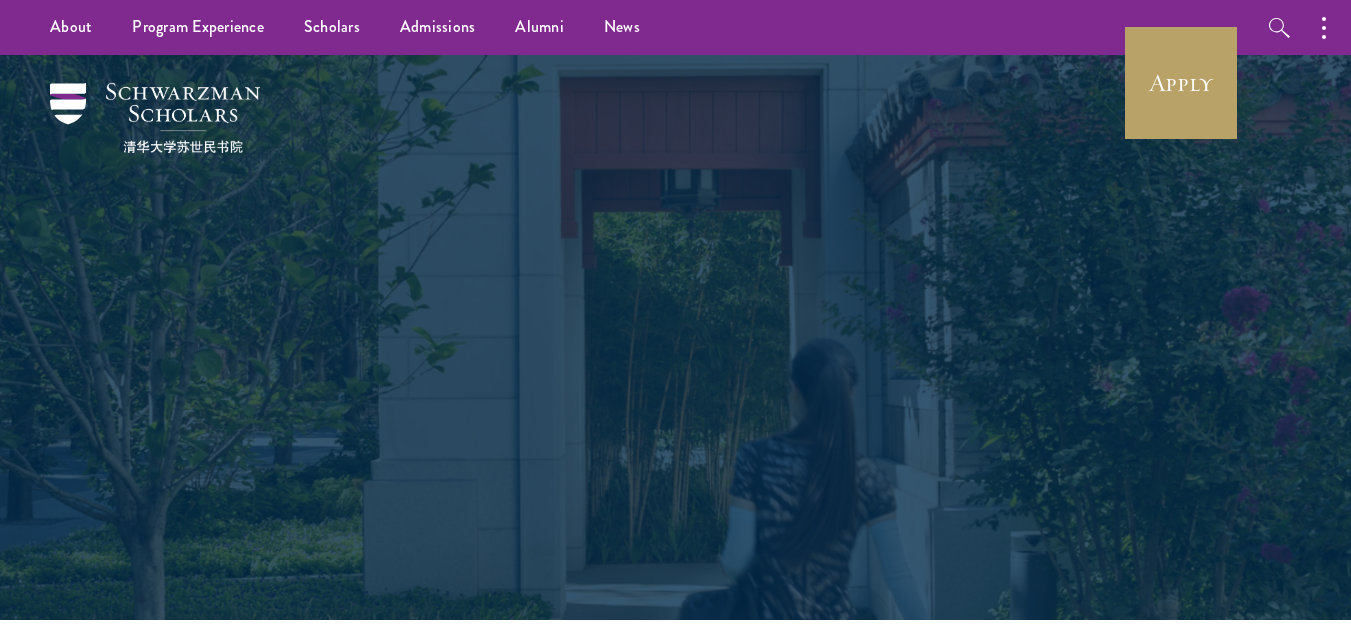 scroll, scrollTop: 0, scrollLeft: 0, axis: both 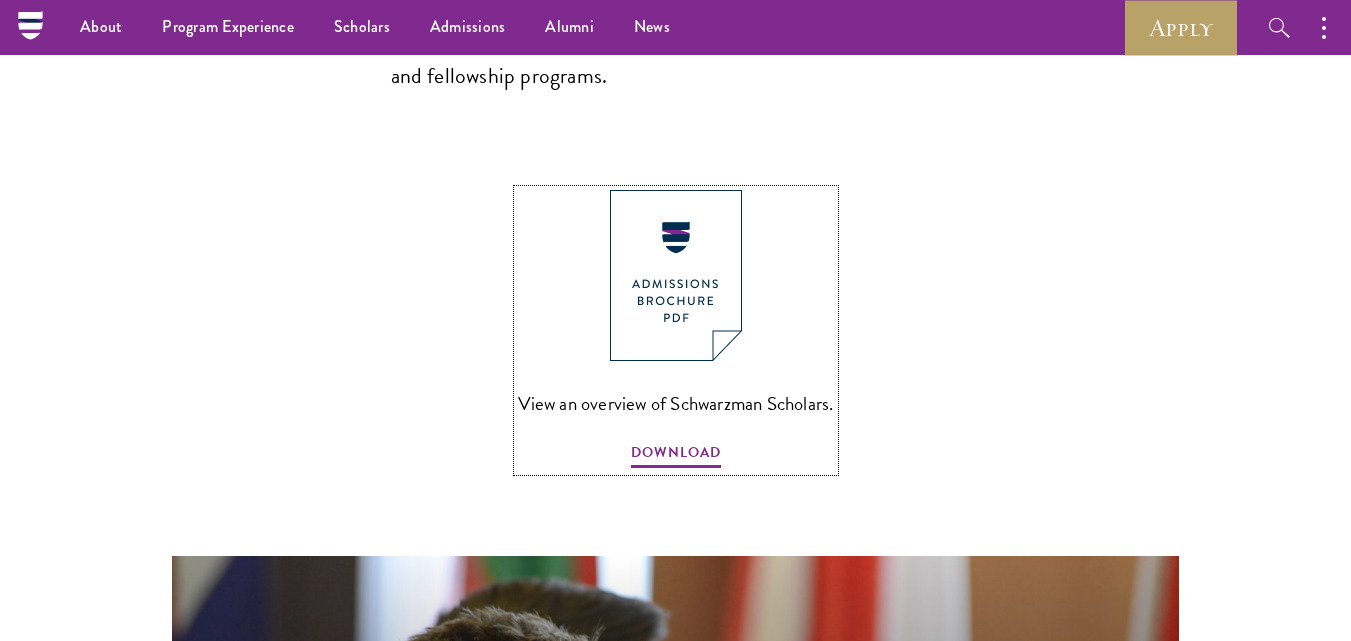 click at bounding box center (676, 275) 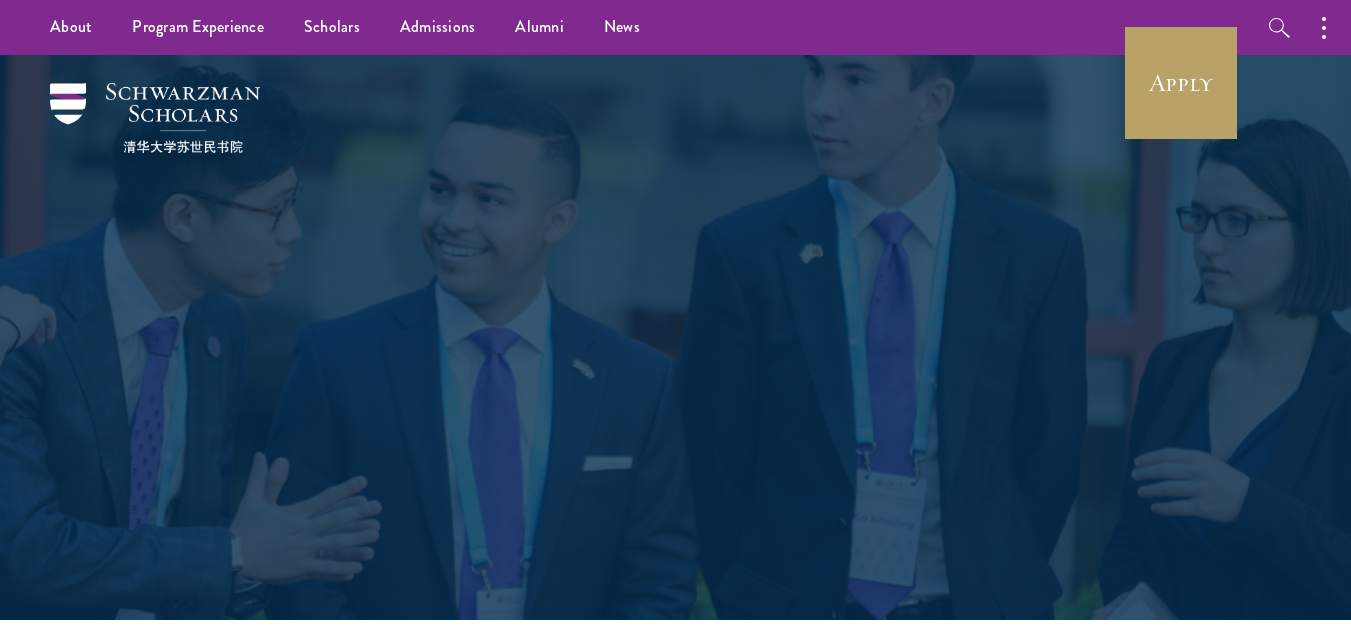 scroll, scrollTop: 0, scrollLeft: 0, axis: both 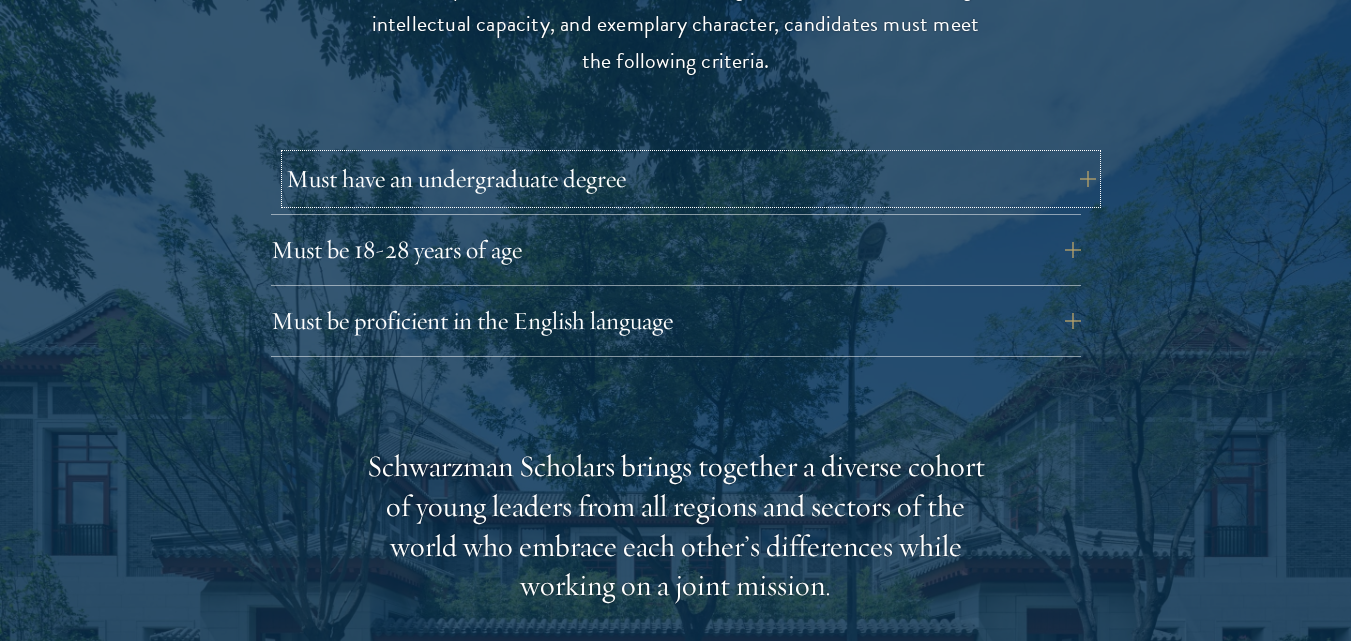 click on "Must have an undergraduate degree" at bounding box center [691, 179] 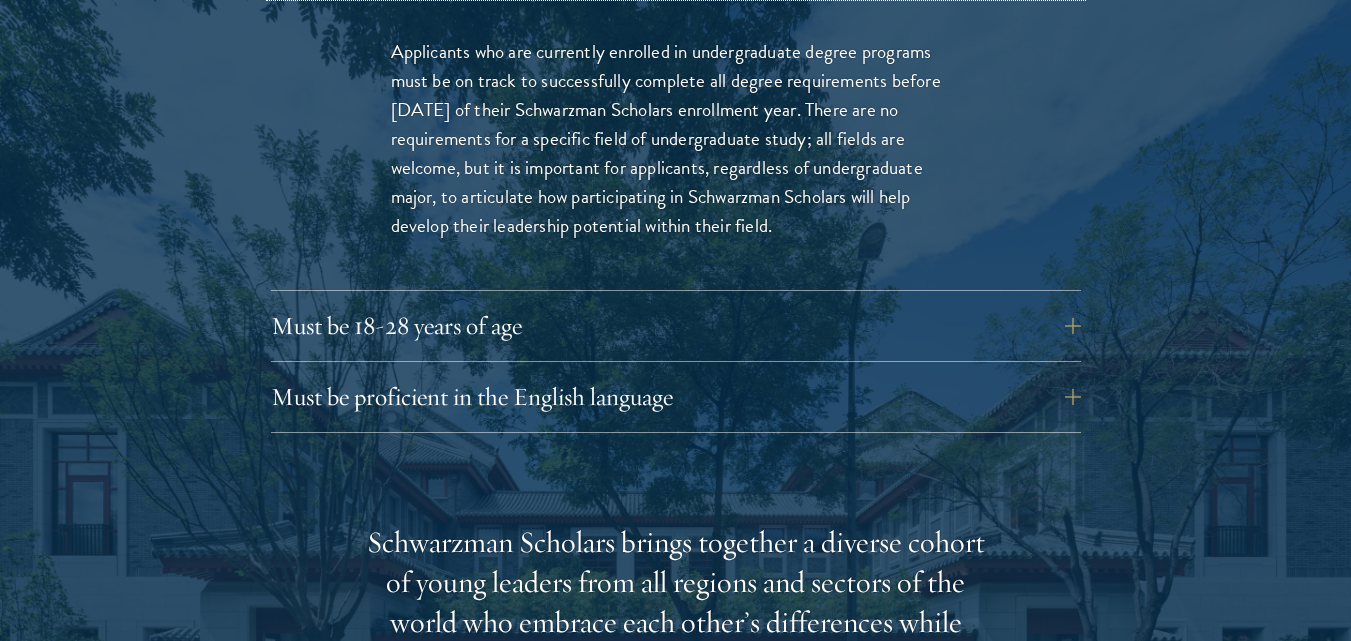 scroll, scrollTop: 3058, scrollLeft: 0, axis: vertical 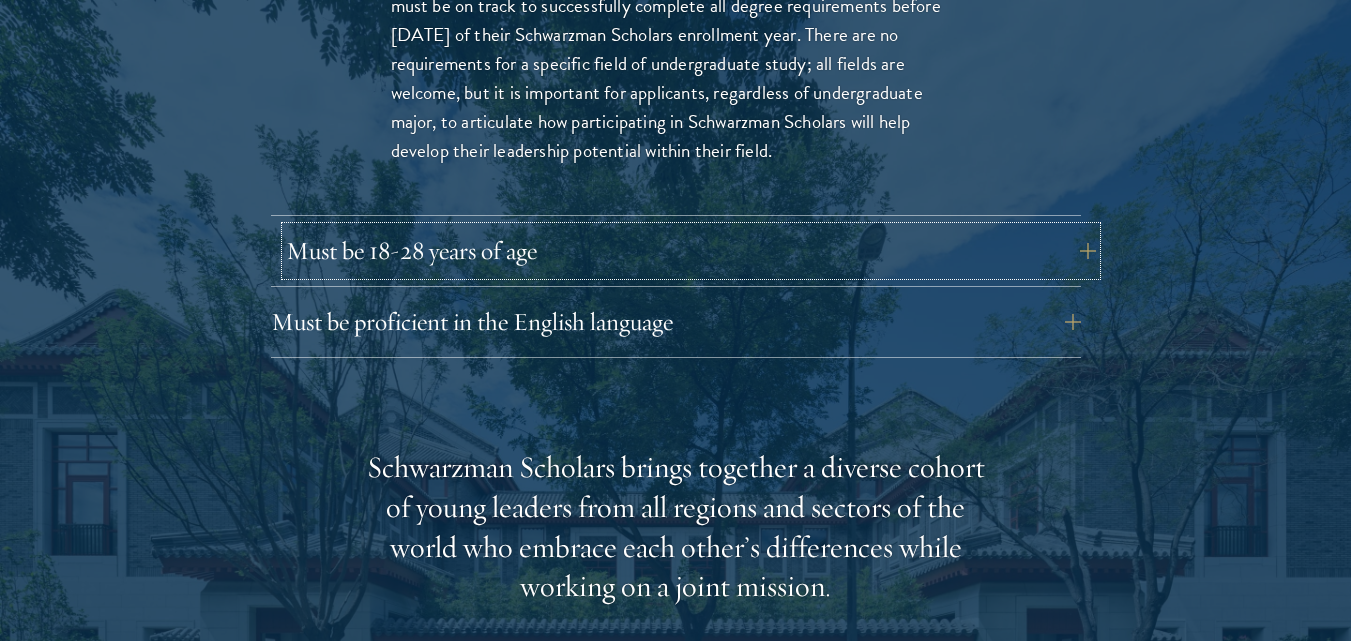 click on "Must be 18-28 years of age" at bounding box center [691, 251] 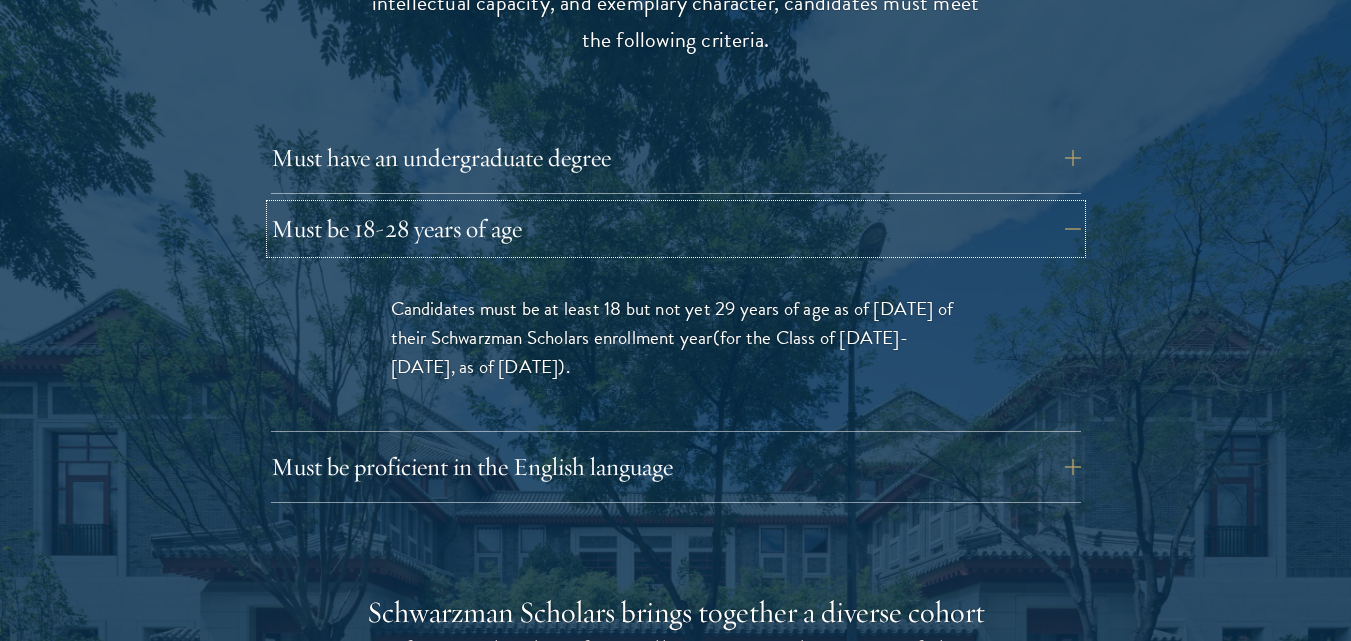 scroll, scrollTop: 2816, scrollLeft: 0, axis: vertical 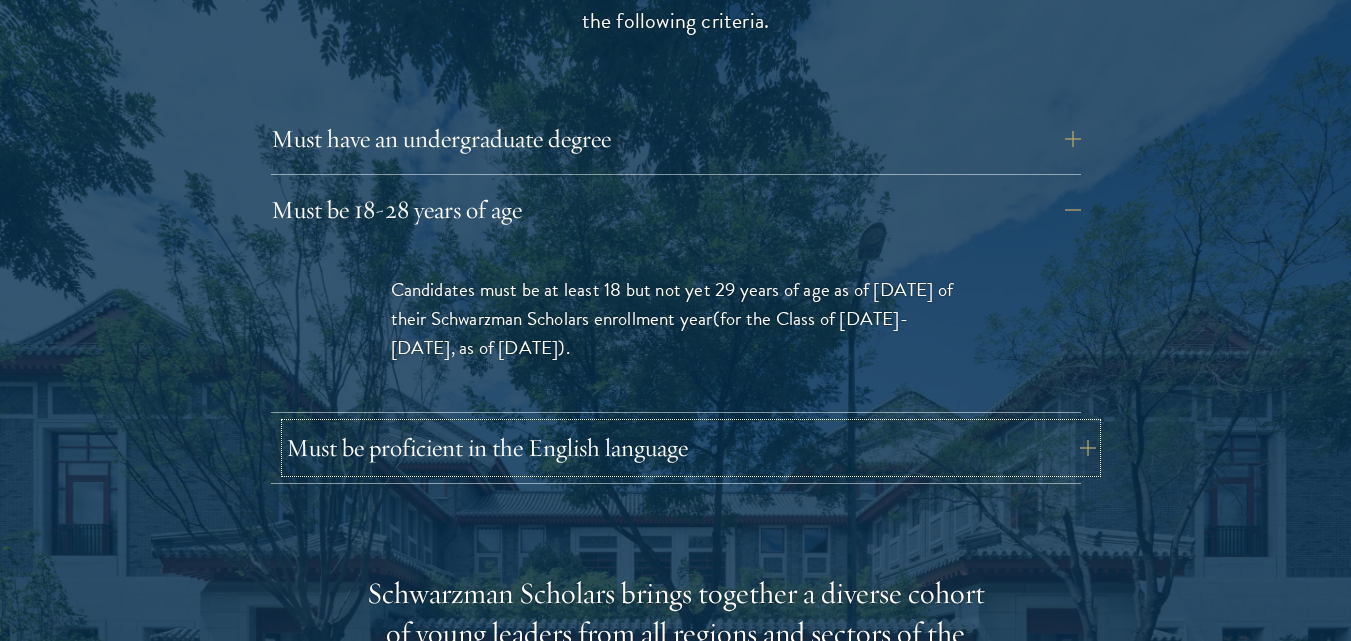 click on "Must be proficient in the English language" at bounding box center (691, 448) 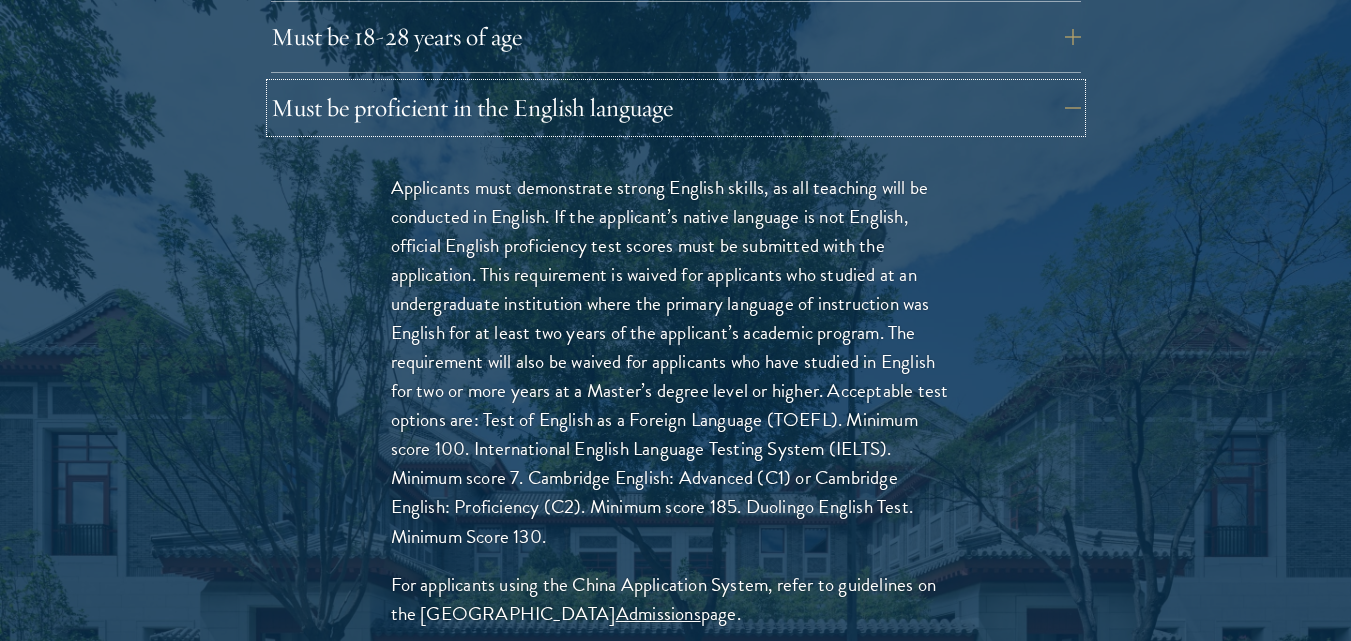 scroll, scrollTop: 3009, scrollLeft: 0, axis: vertical 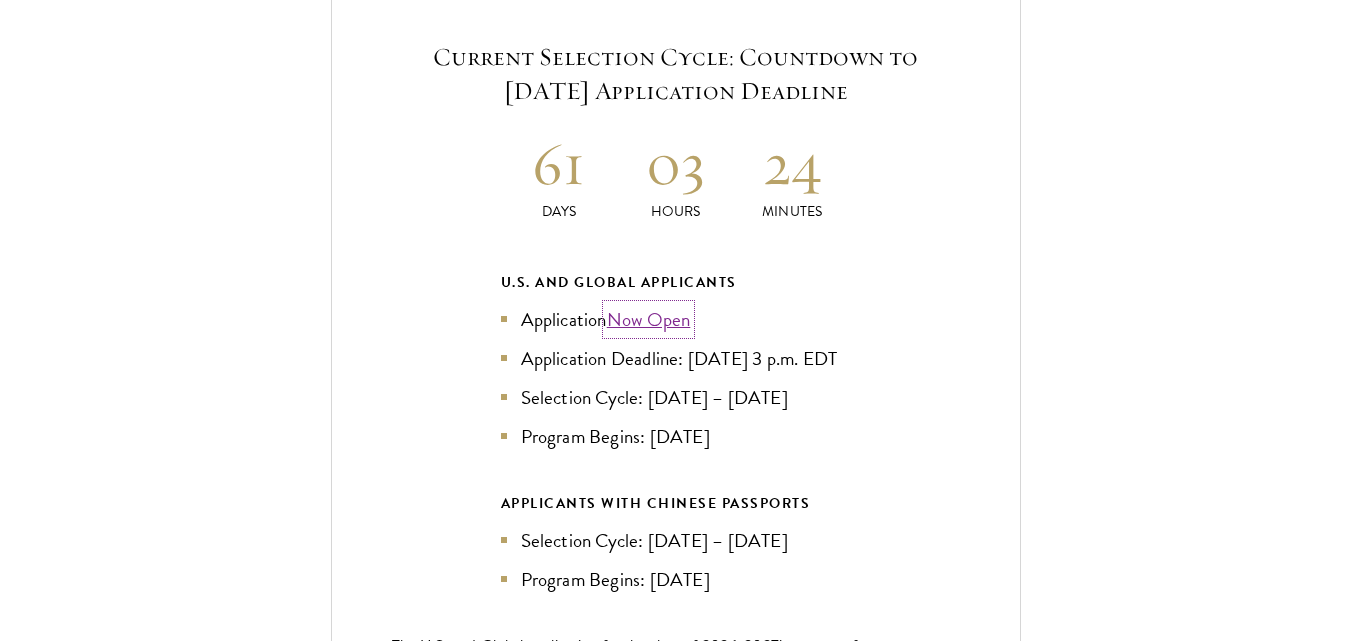 click on "Now Open" at bounding box center (649, 319) 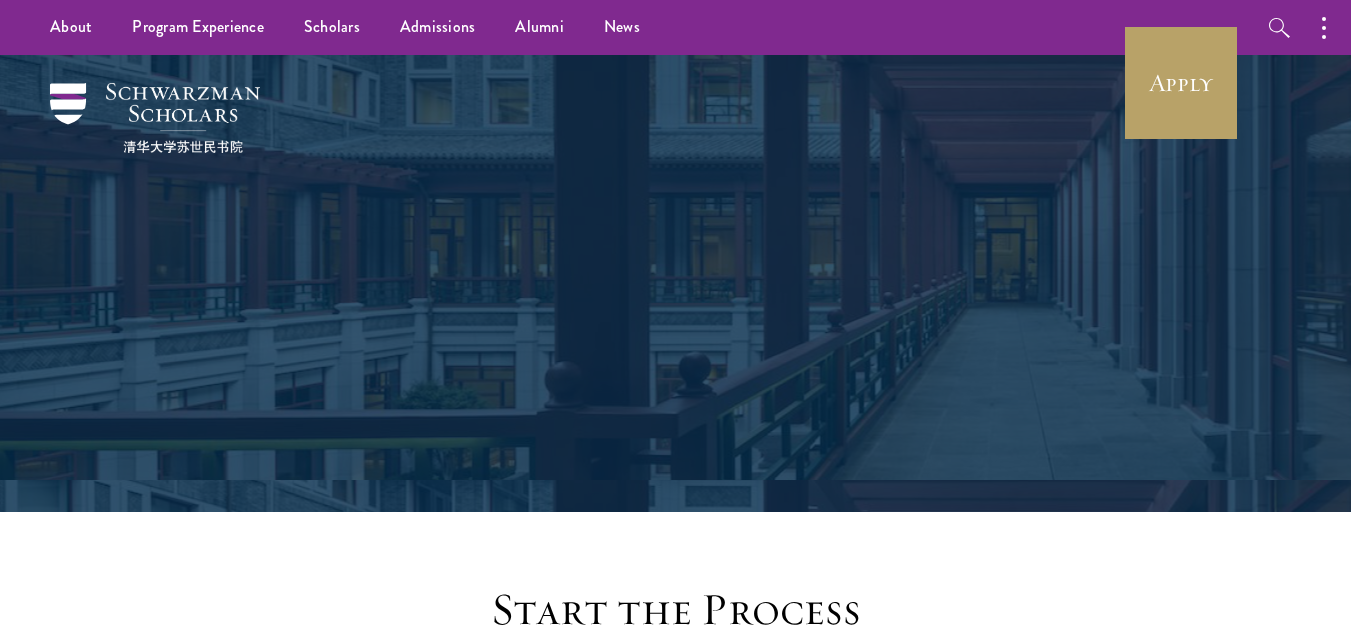 scroll, scrollTop: 0, scrollLeft: 0, axis: both 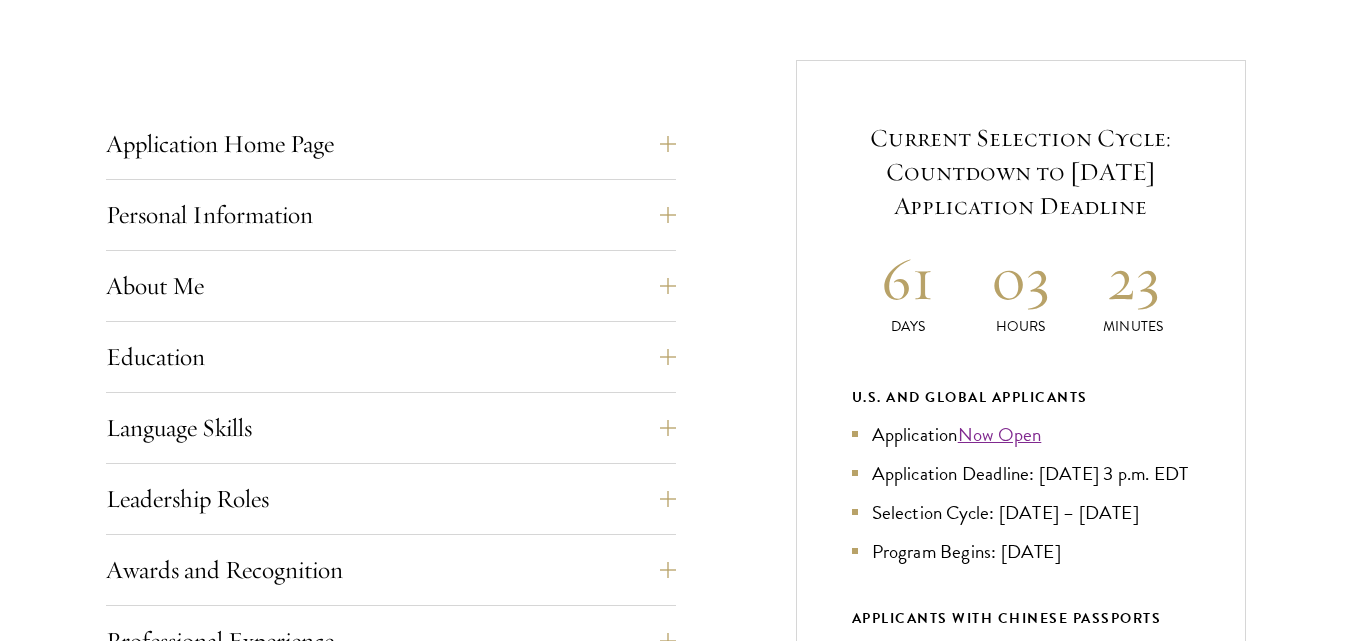 drag, startPoint x: 1359, startPoint y: 75, endPoint x: 1365, endPoint y: 171, distance: 96.18732 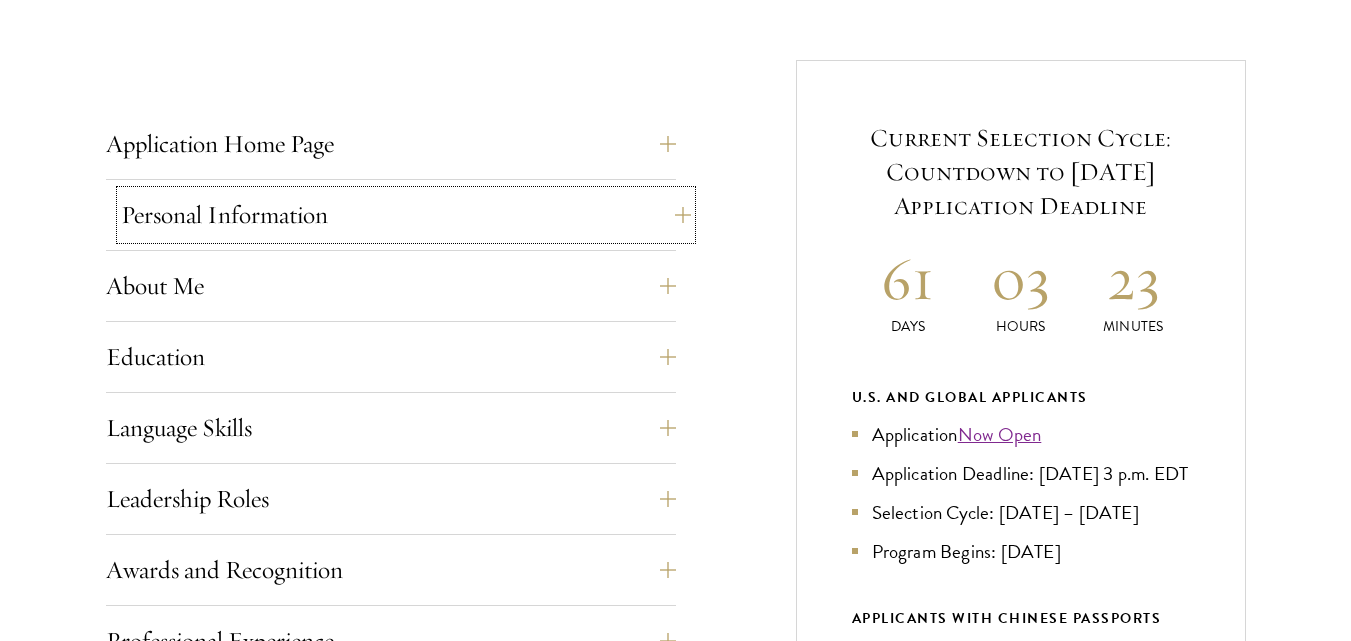 click on "Personal Information" at bounding box center (406, 215) 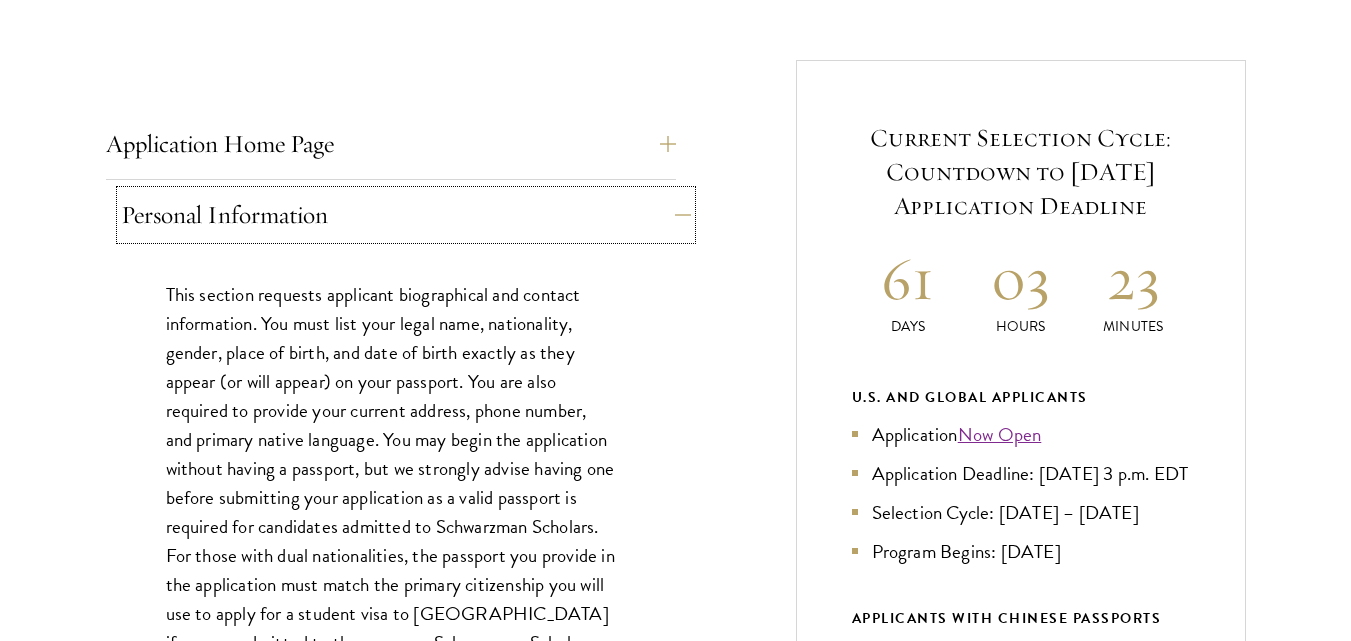 click on "Personal Information" at bounding box center [406, 215] 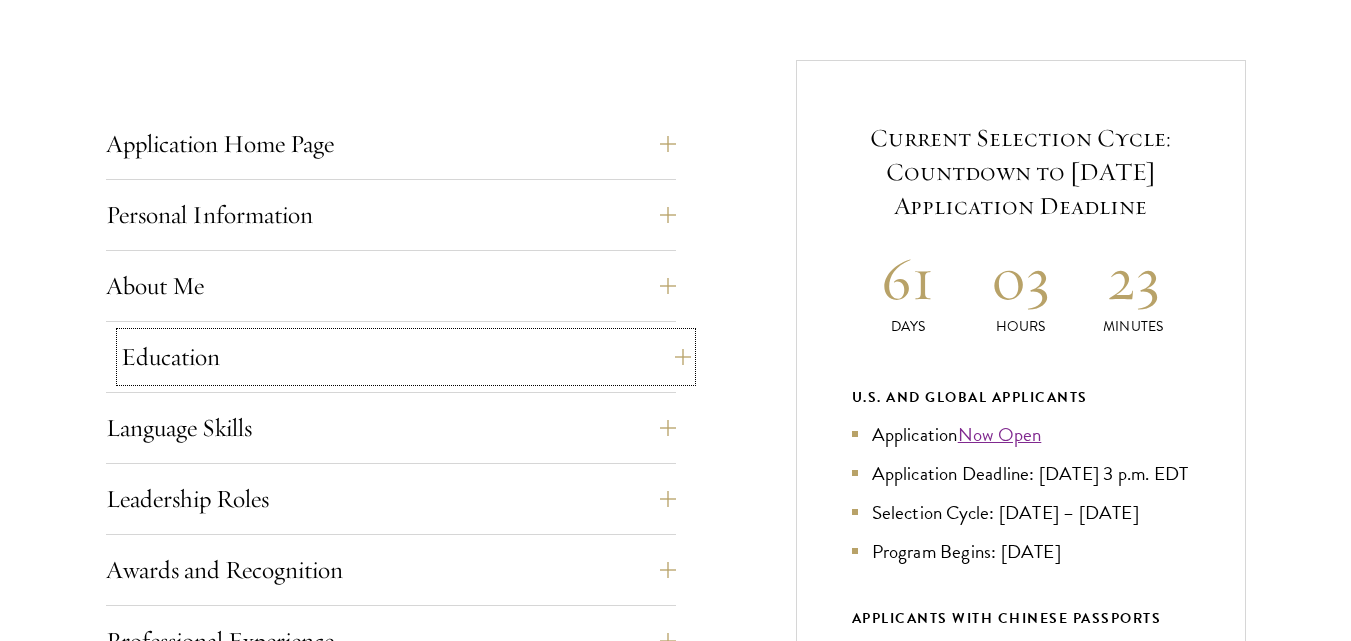 click on "Education" at bounding box center (406, 357) 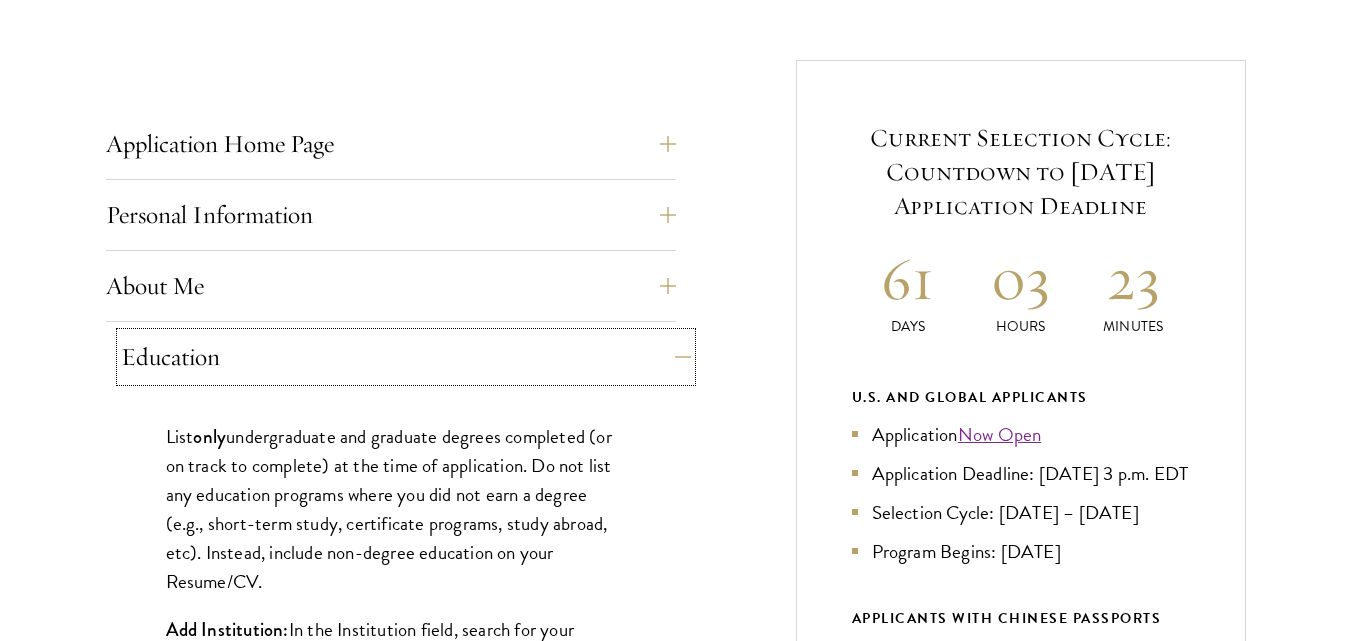 type 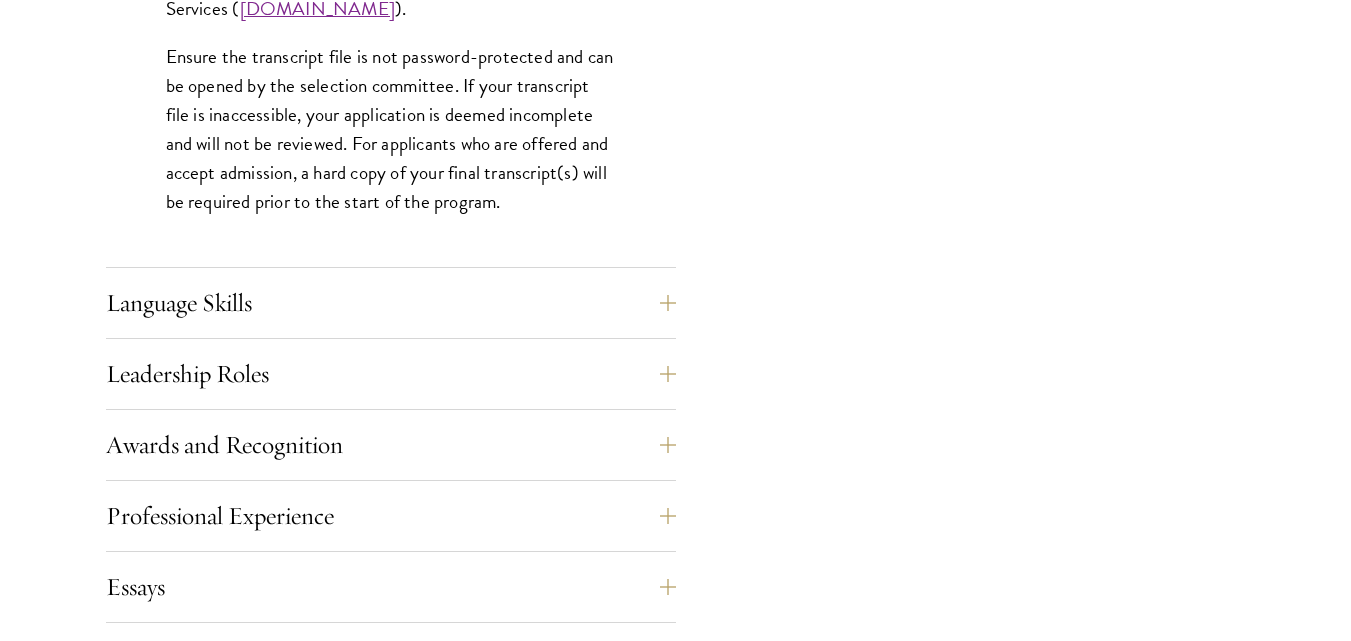 scroll, scrollTop: 3269, scrollLeft: 0, axis: vertical 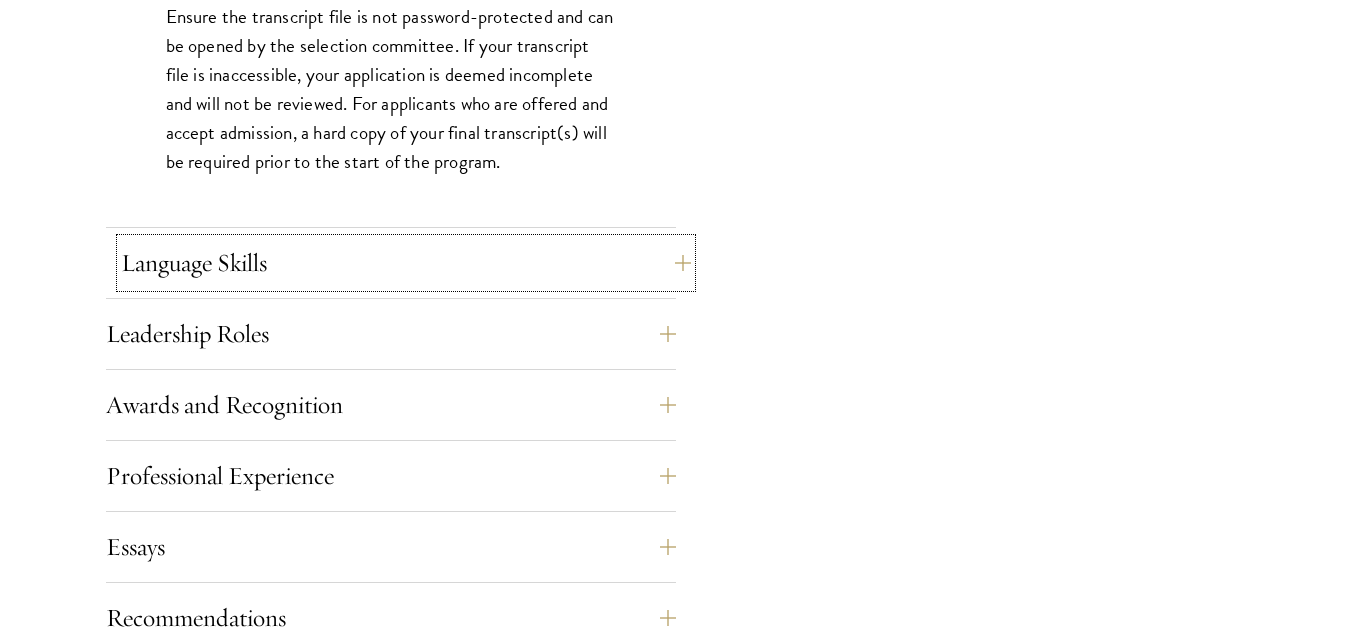 click on "Language Skills" at bounding box center [406, 263] 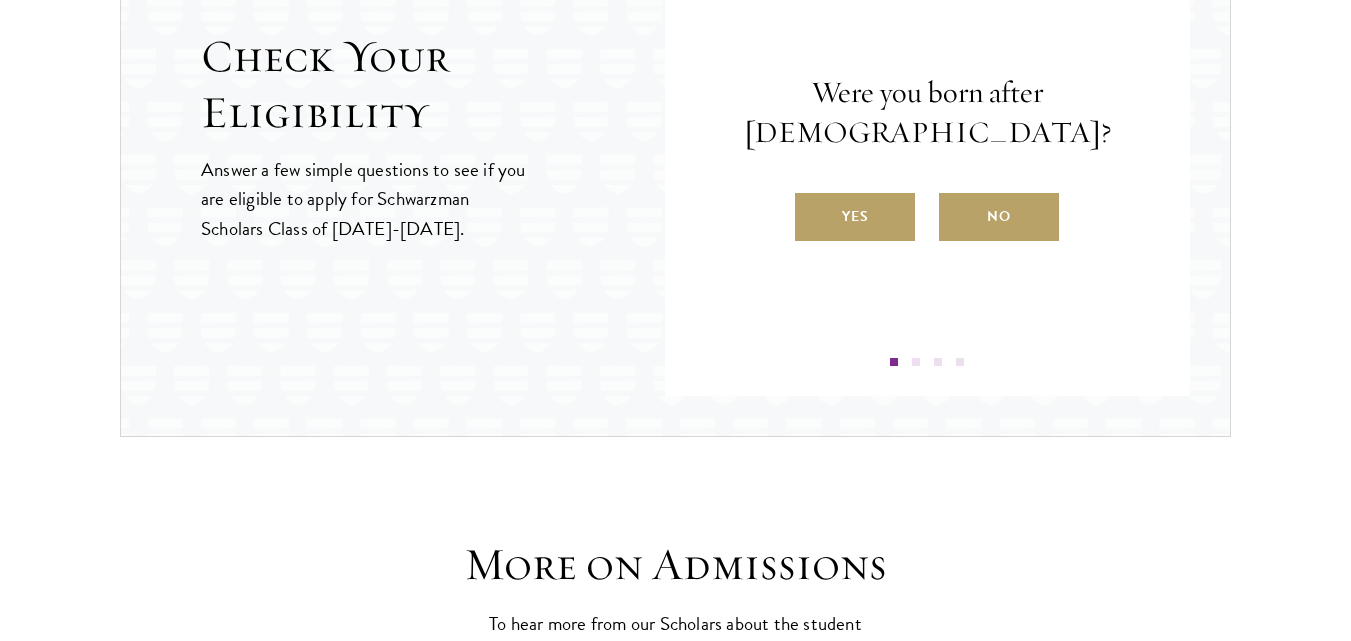 type 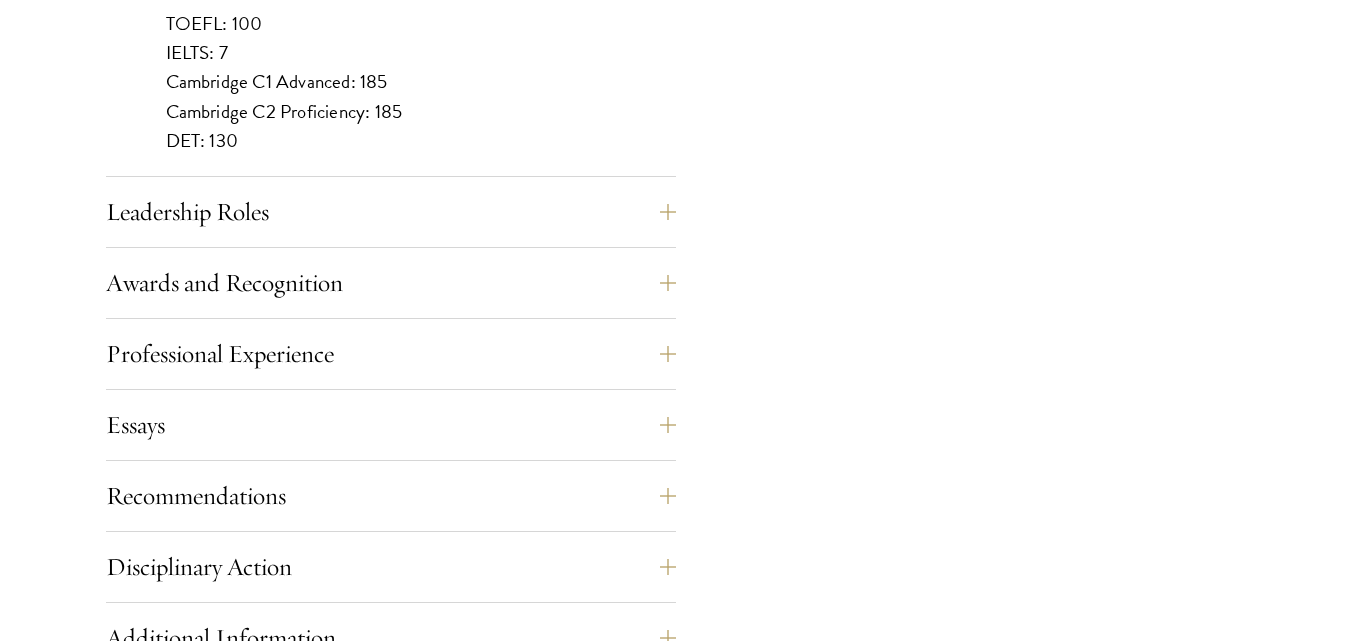 scroll, scrollTop: 2029, scrollLeft: 0, axis: vertical 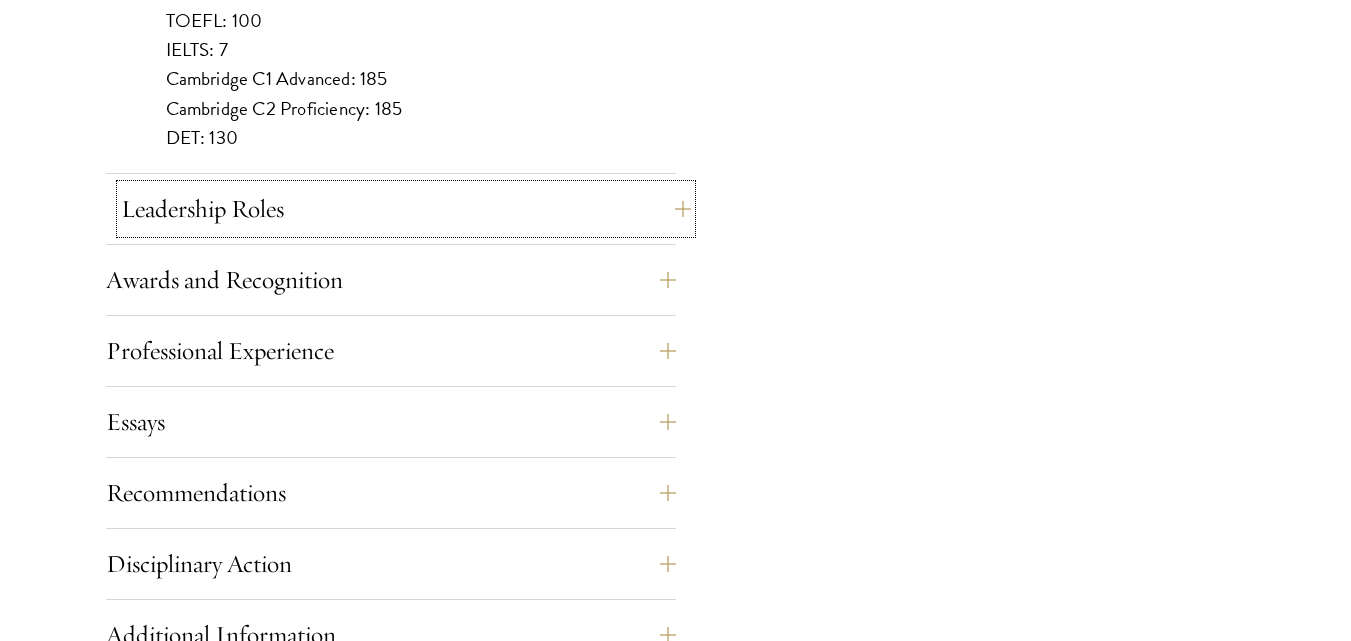 click on "Leadership Roles" at bounding box center [406, 209] 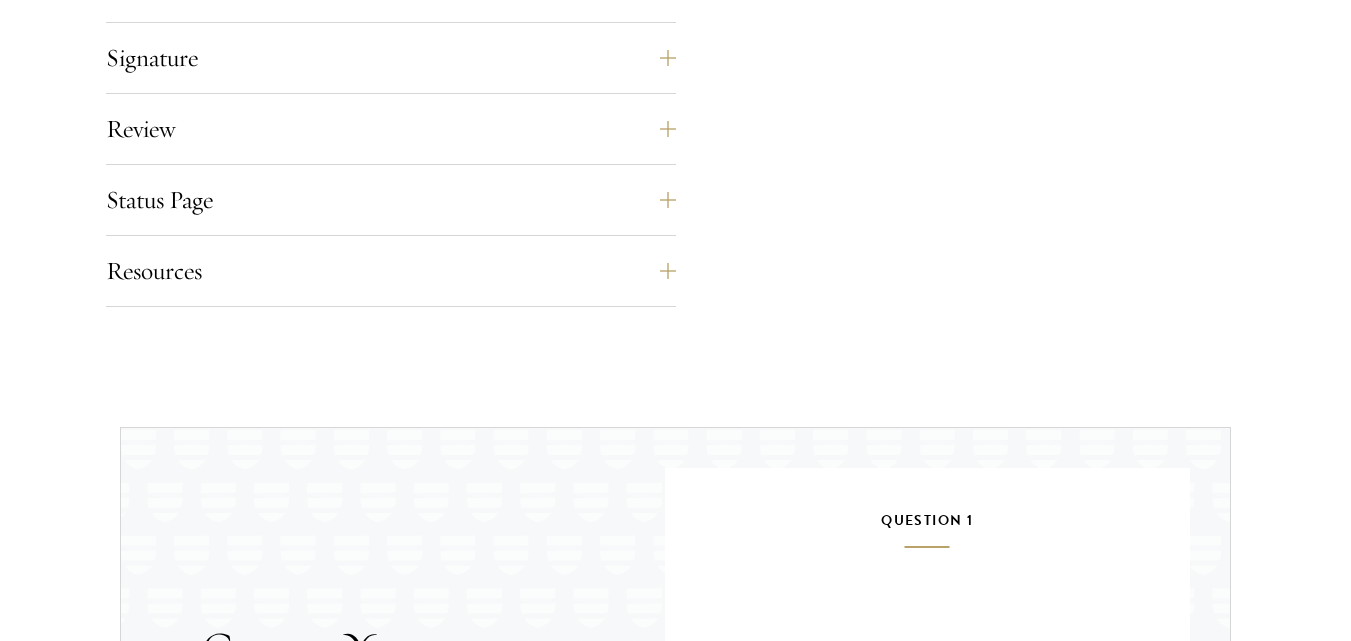 type 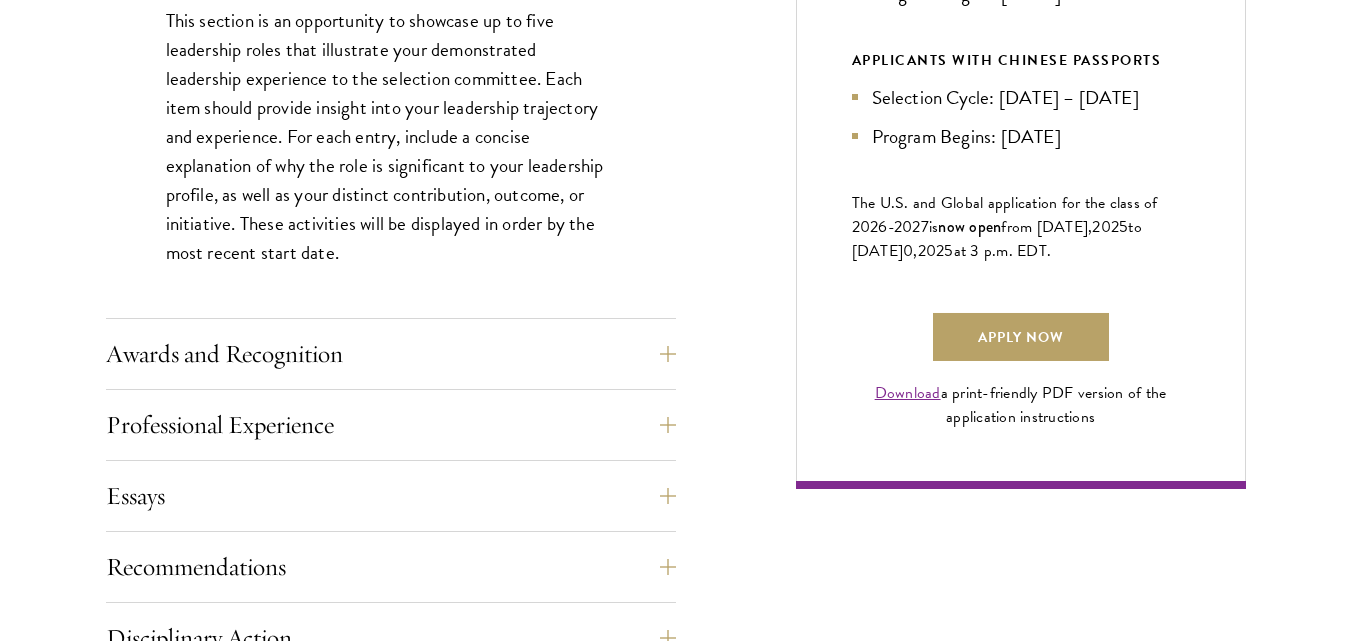 scroll, scrollTop: 1309, scrollLeft: 0, axis: vertical 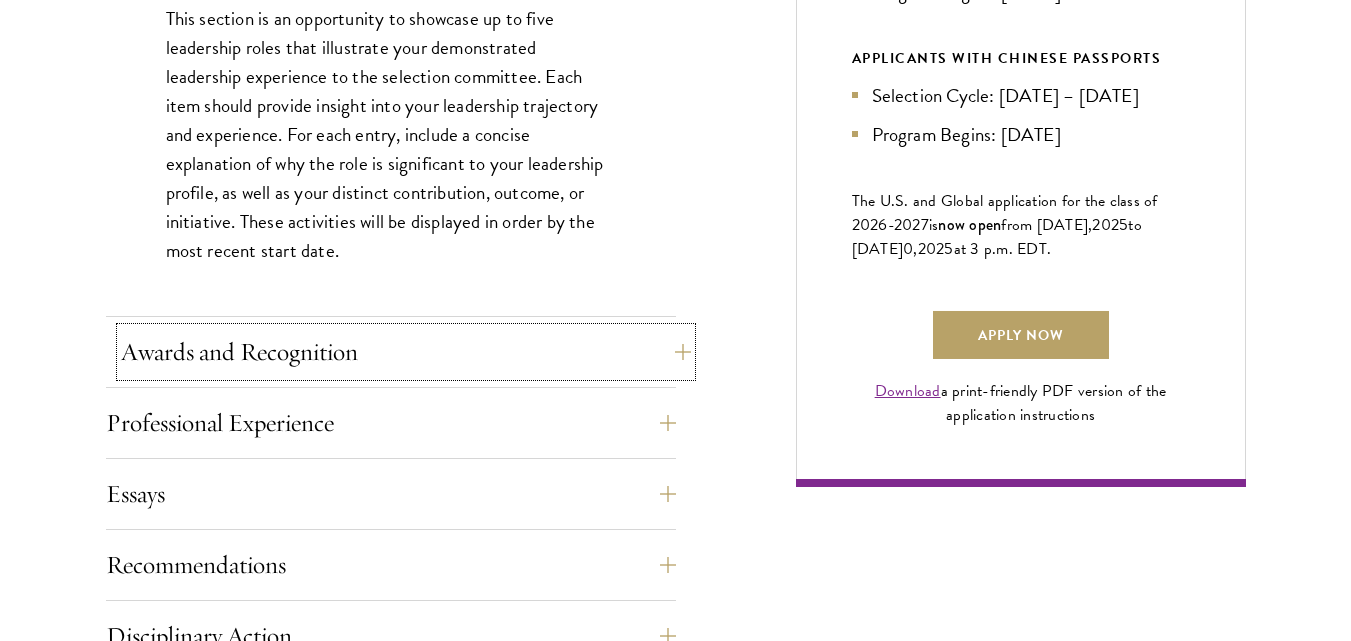 click on "Awards and Recognition" at bounding box center [406, 352] 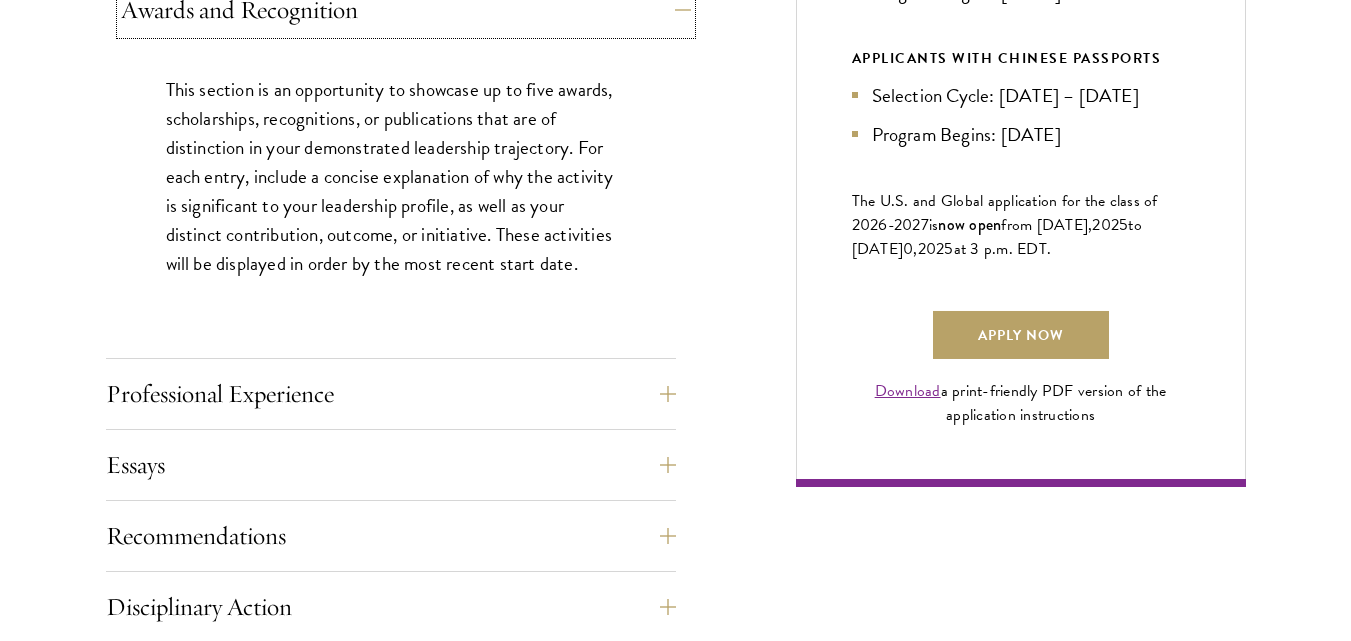 type 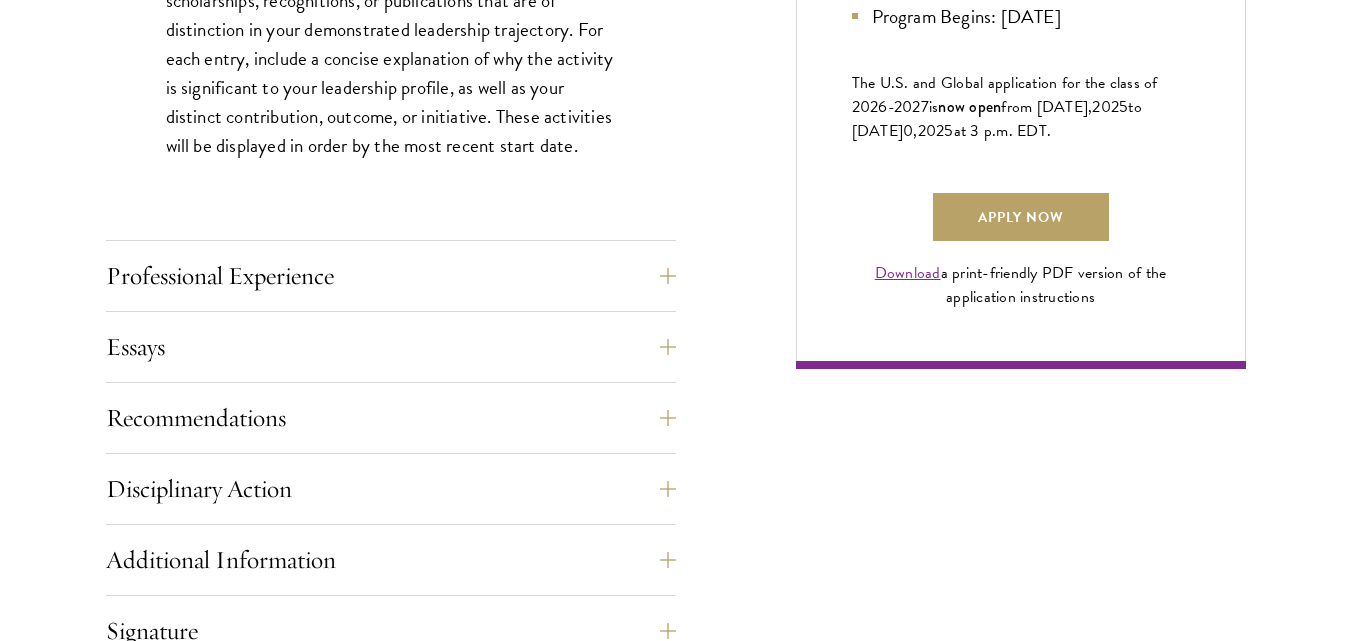 scroll, scrollTop: 1429, scrollLeft: 0, axis: vertical 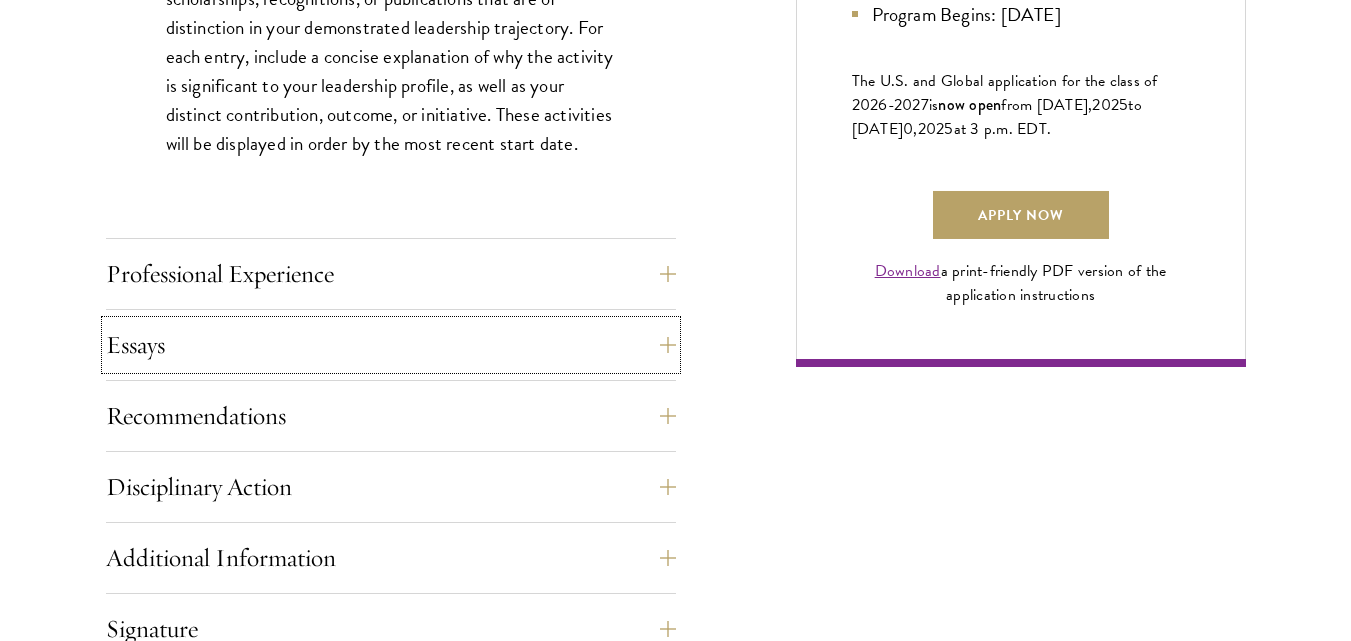 click on "Essays" at bounding box center [391, 345] 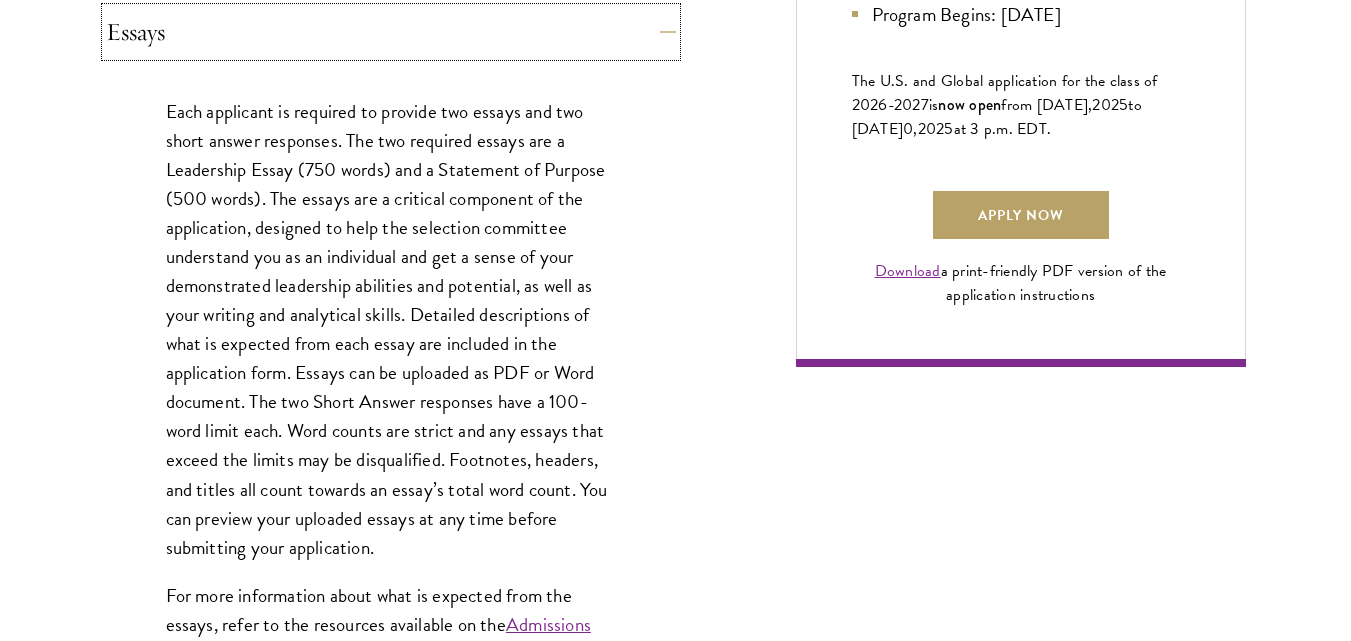 type 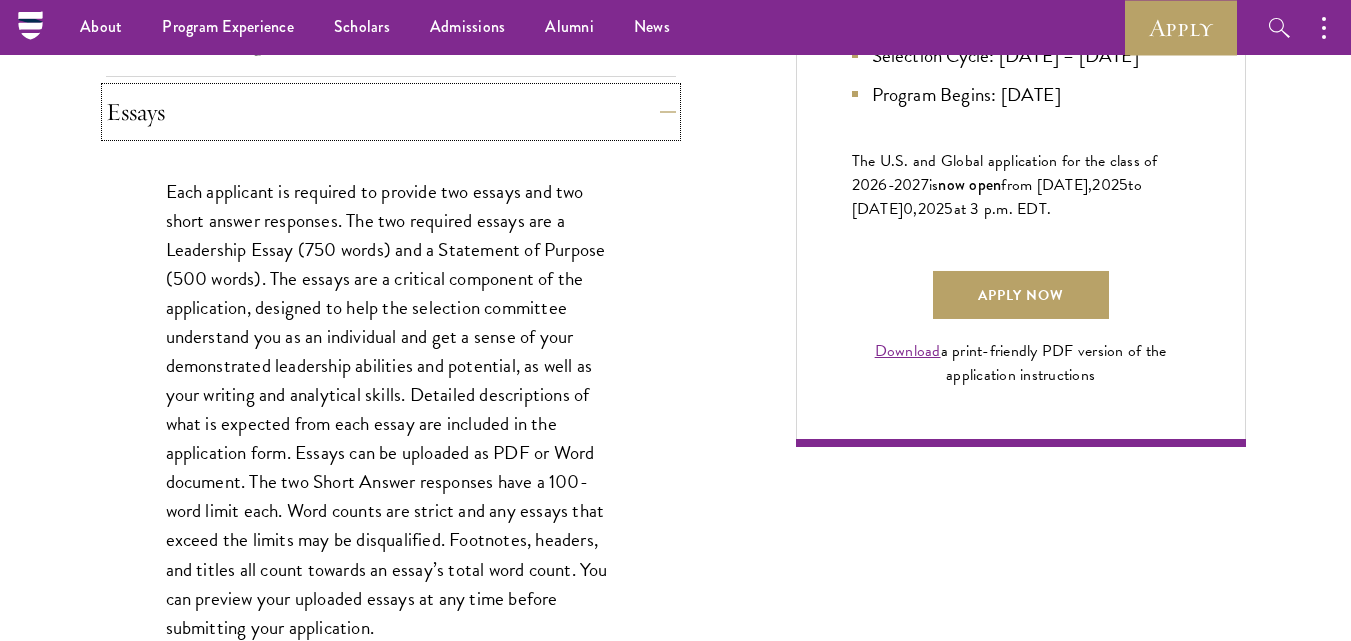 scroll, scrollTop: 1189, scrollLeft: 0, axis: vertical 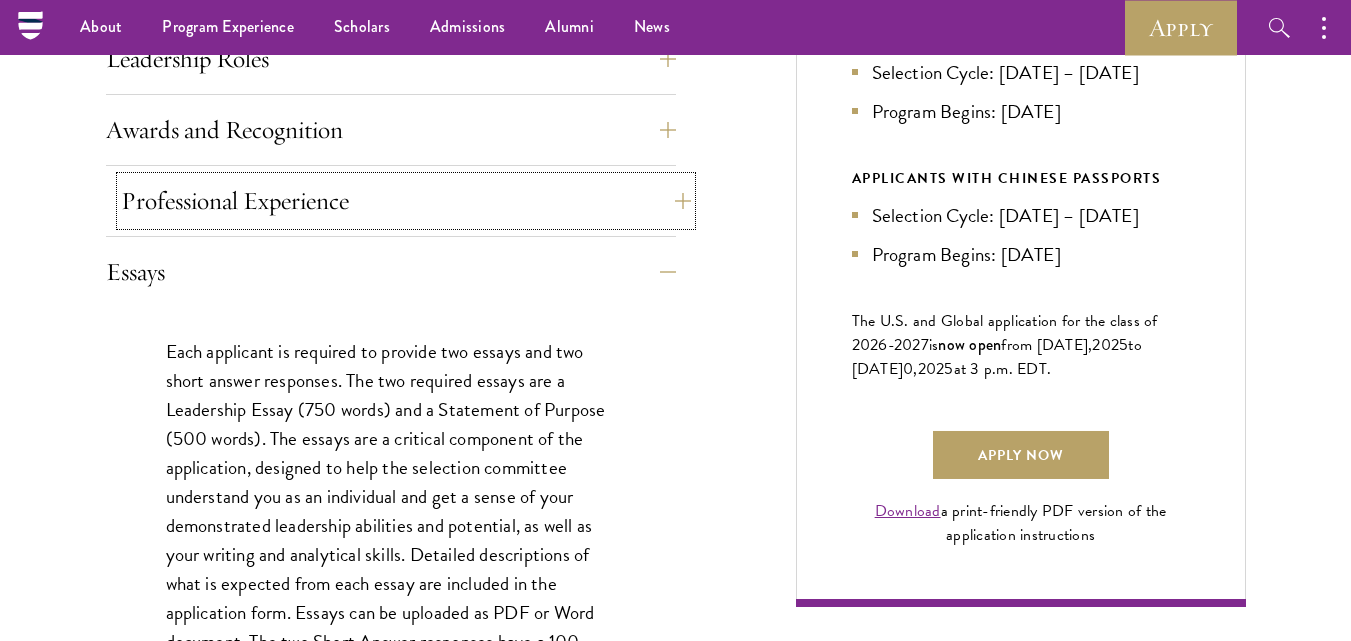 click on "Professional Experience" at bounding box center (406, 201) 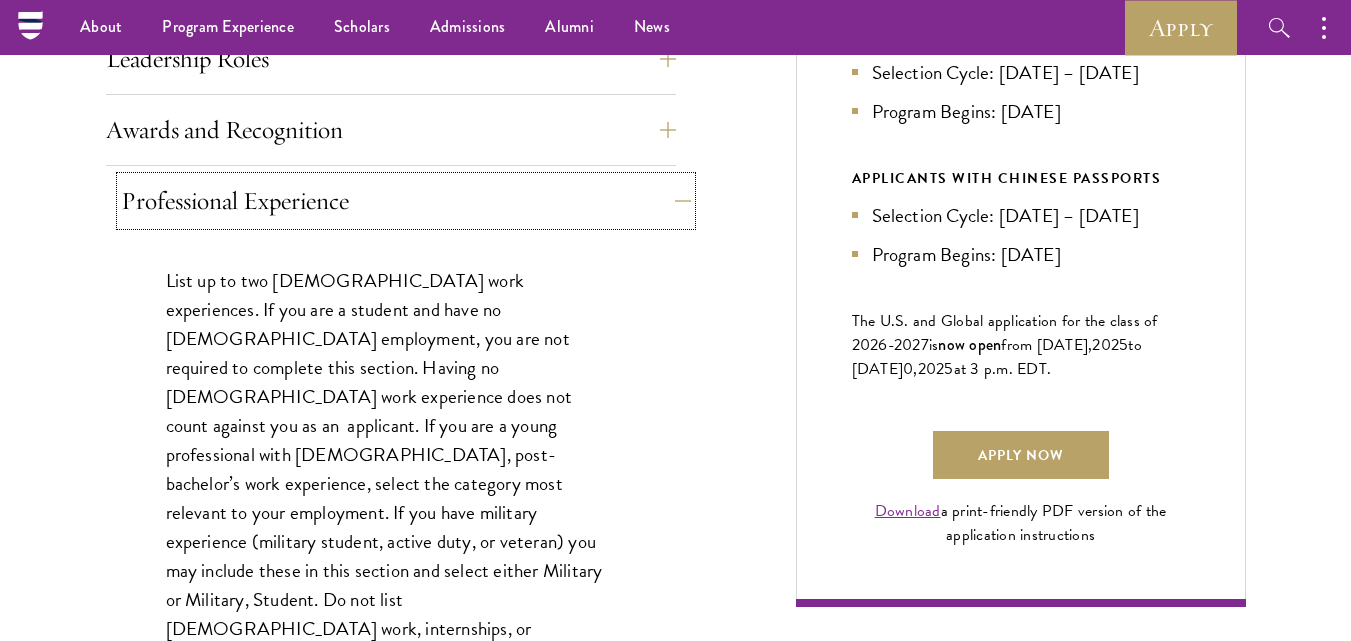 type 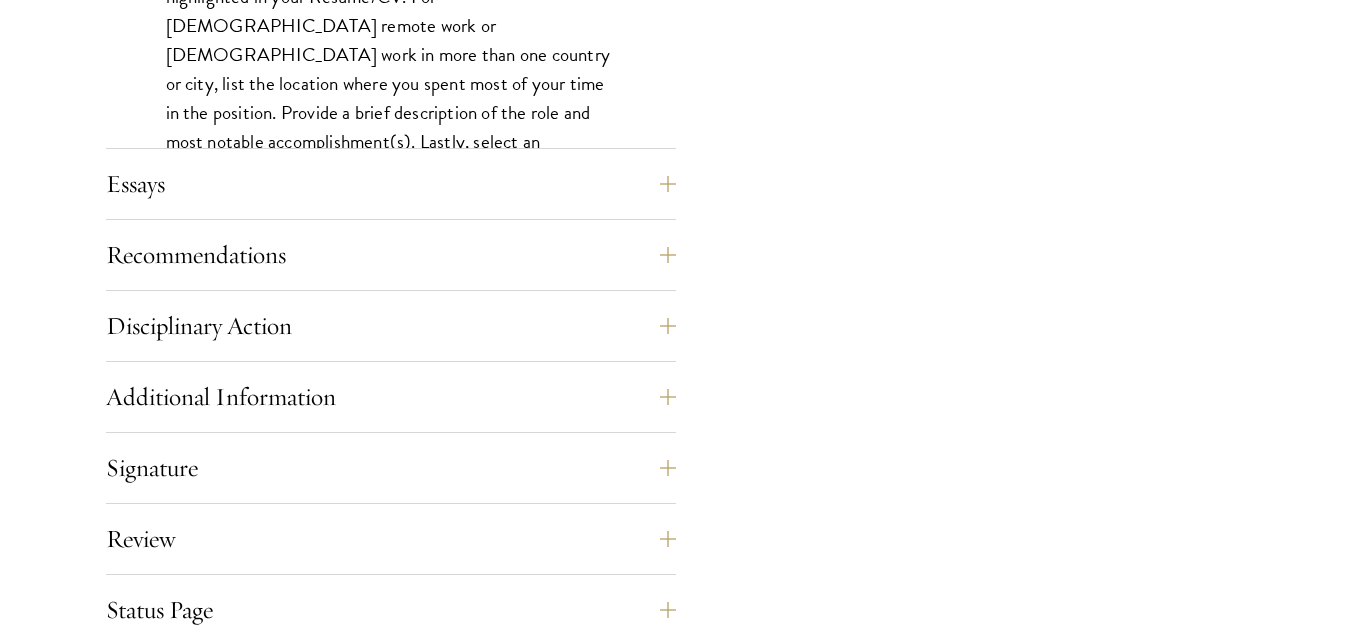 scroll, scrollTop: 1949, scrollLeft: 0, axis: vertical 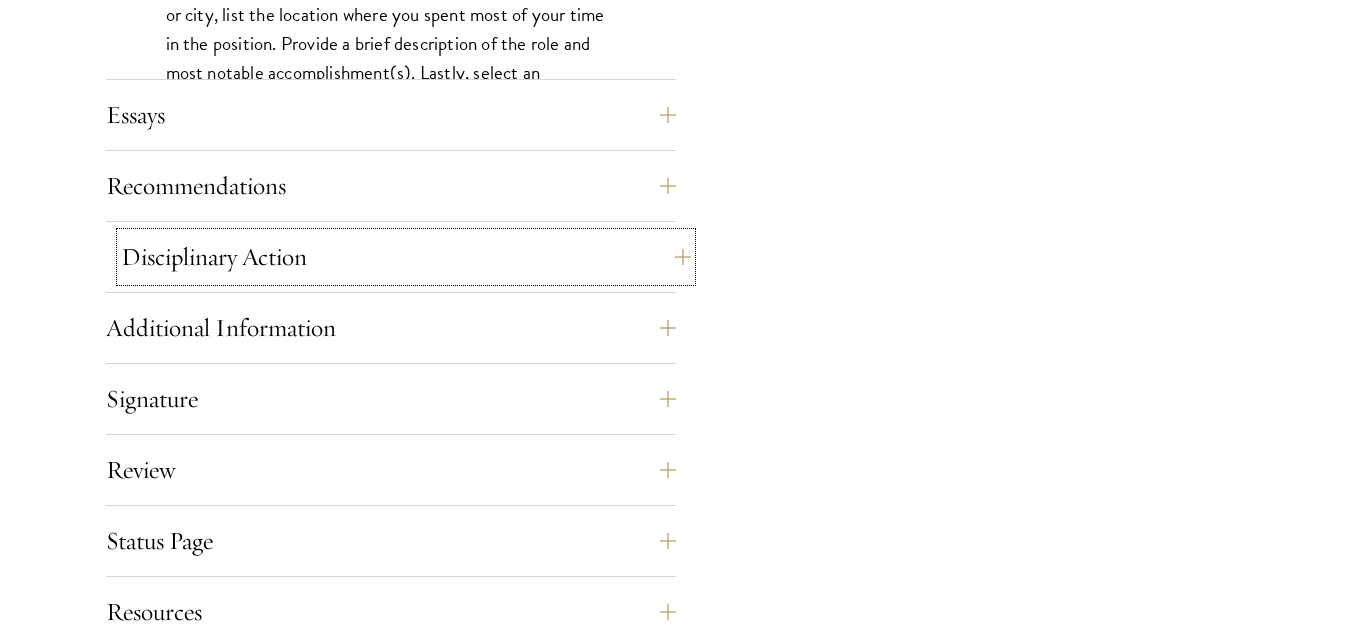 click on "Disciplinary Action" at bounding box center (406, 257) 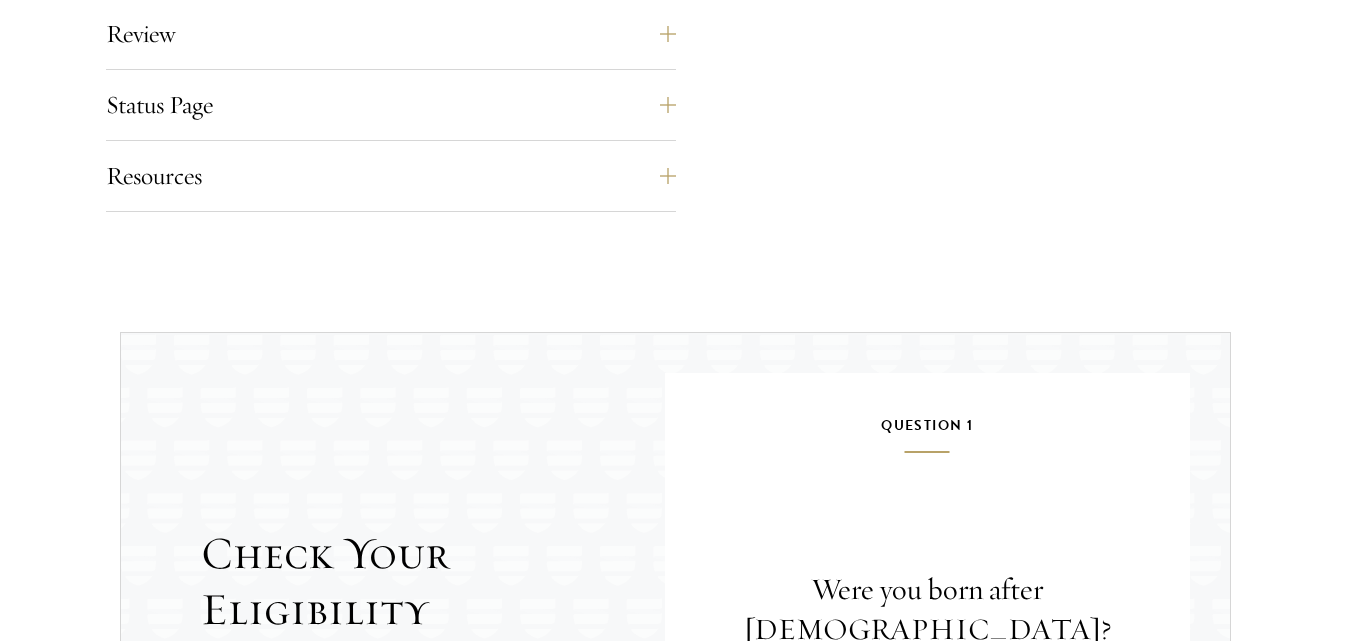 type 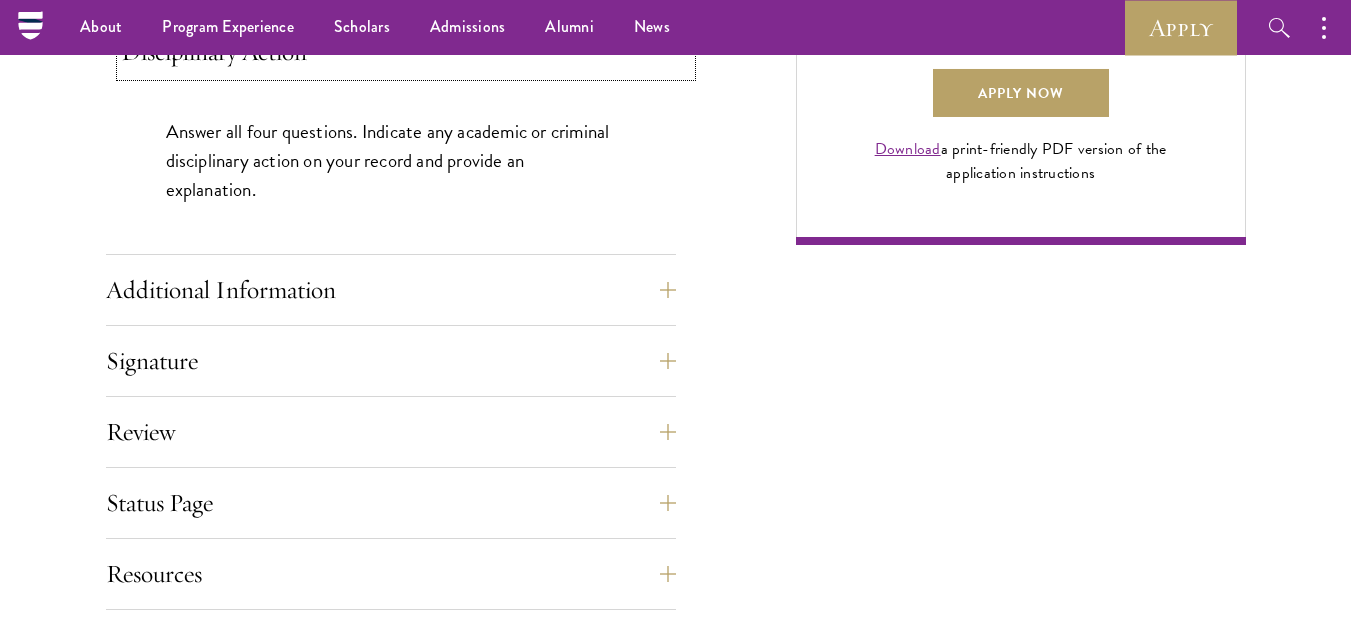 scroll, scrollTop: 1549, scrollLeft: 0, axis: vertical 